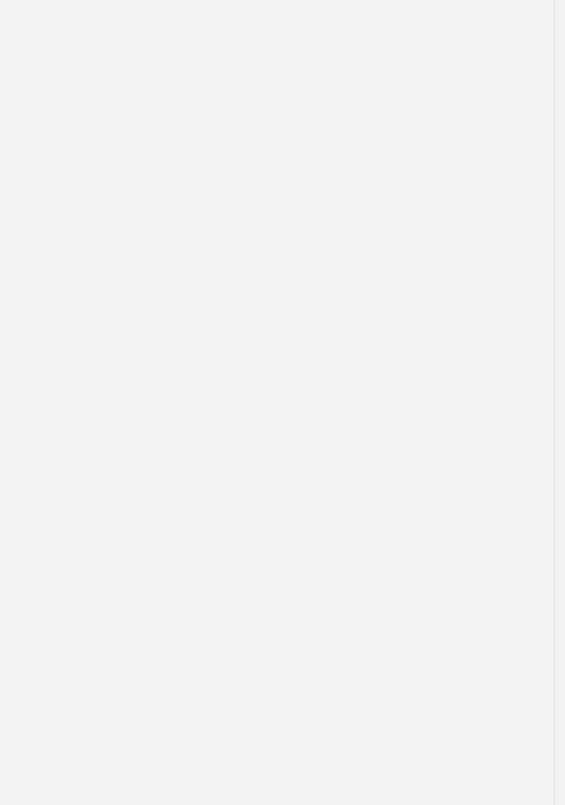 scroll, scrollTop: 0, scrollLeft: 0, axis: both 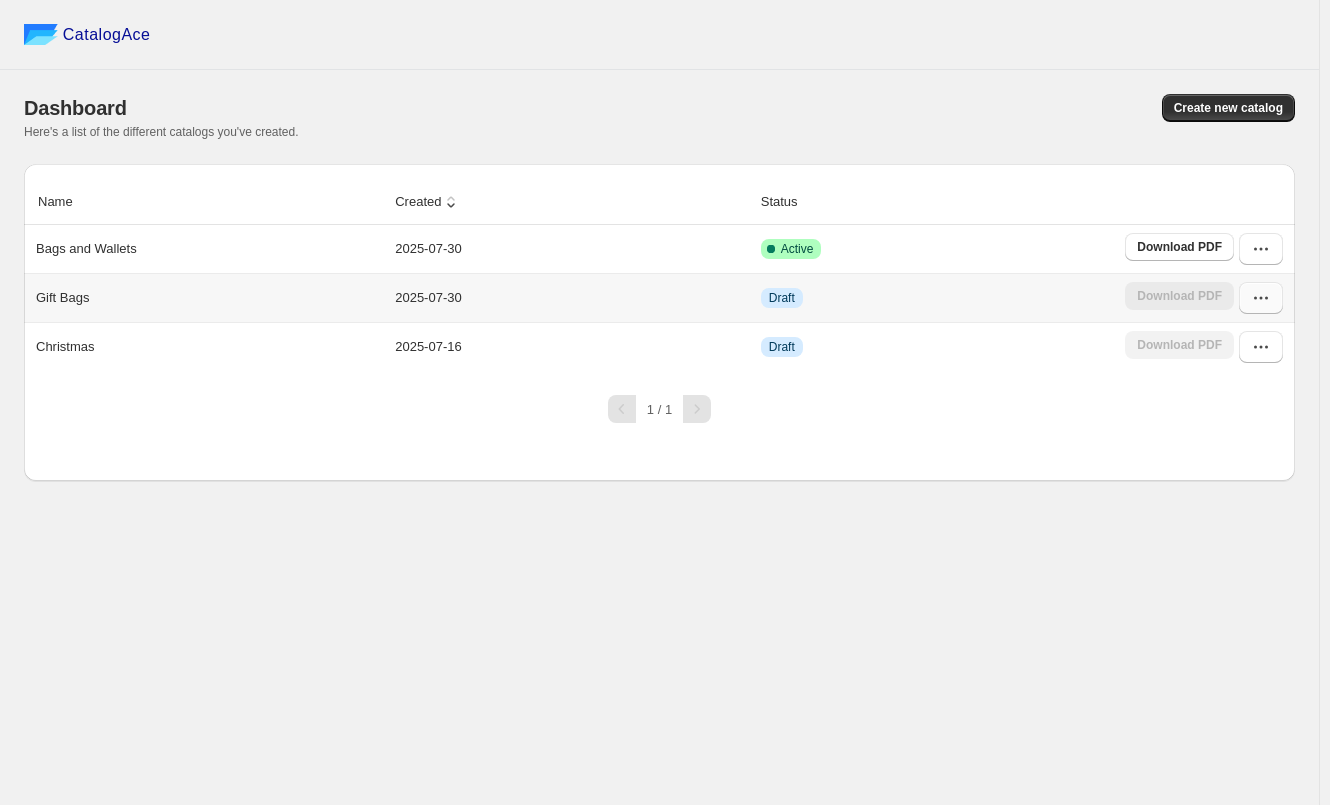 click 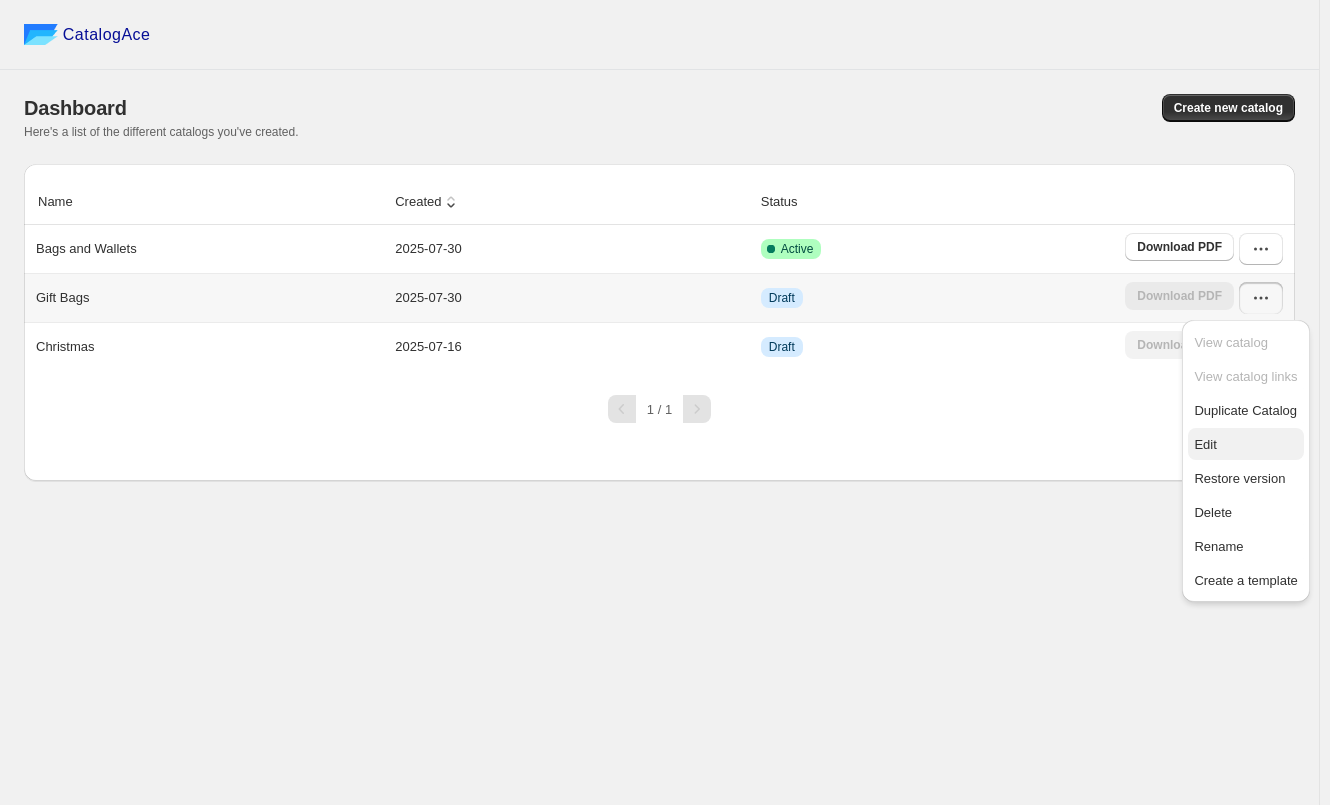 click on "Edit" at bounding box center (1245, 444) 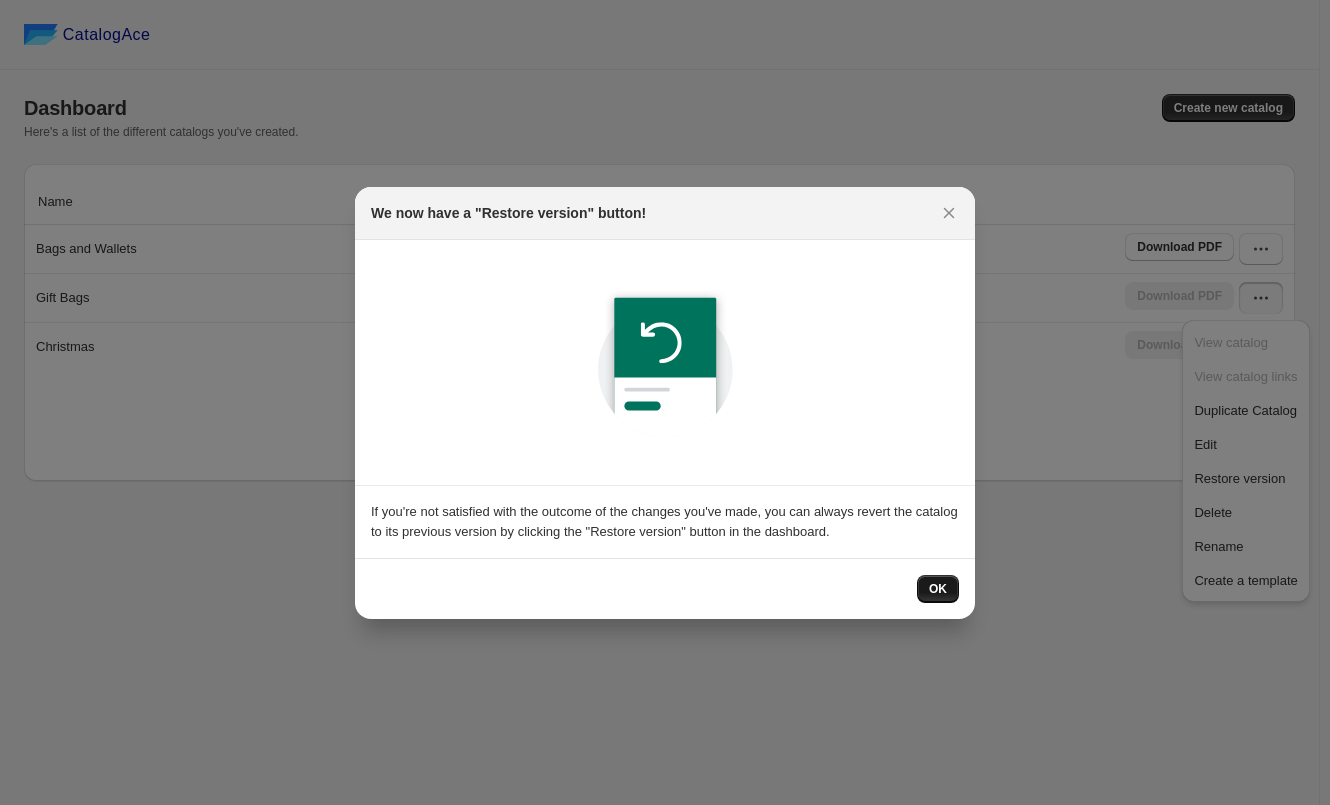 click on "OK" at bounding box center [938, 589] 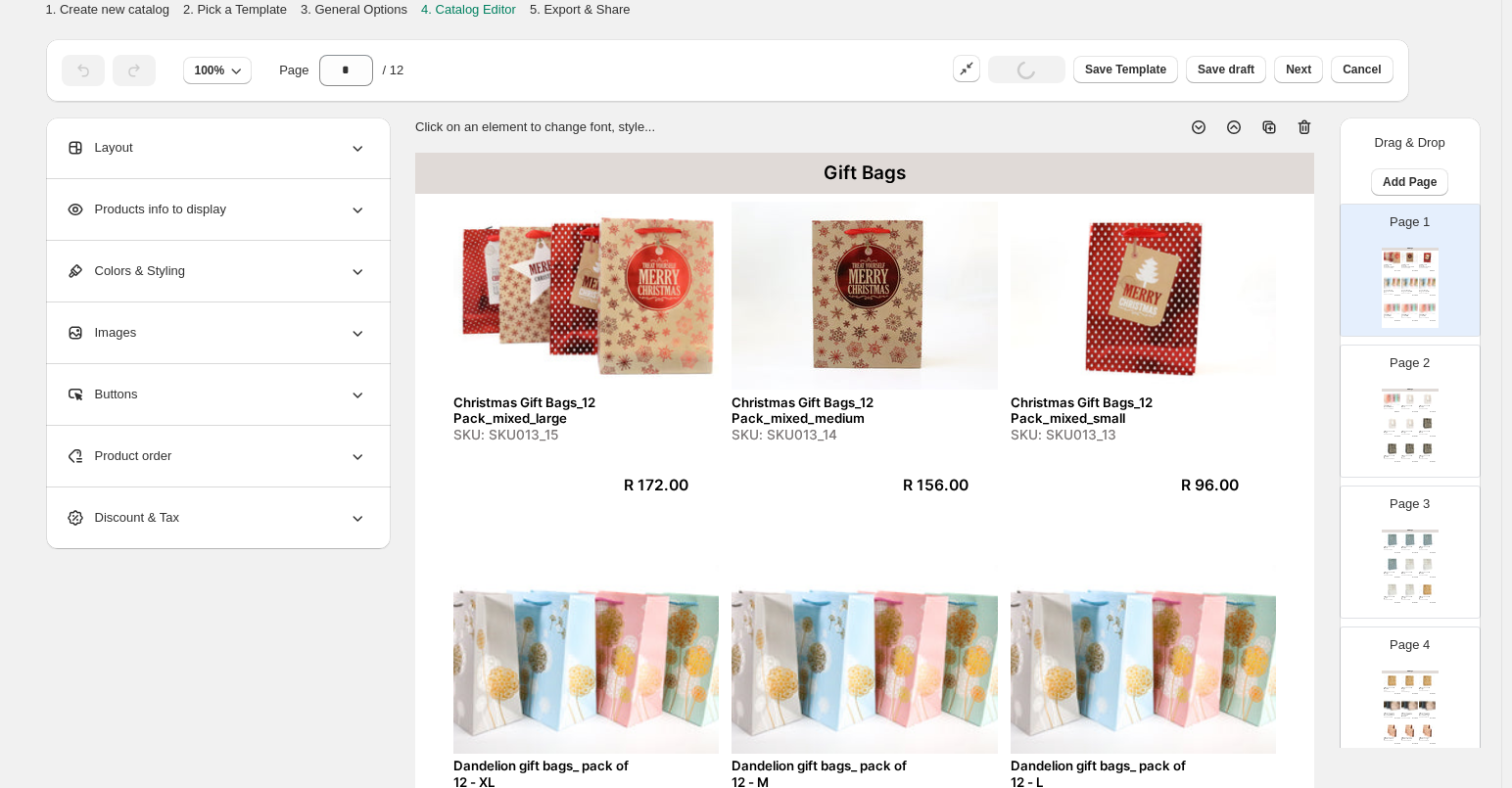 click 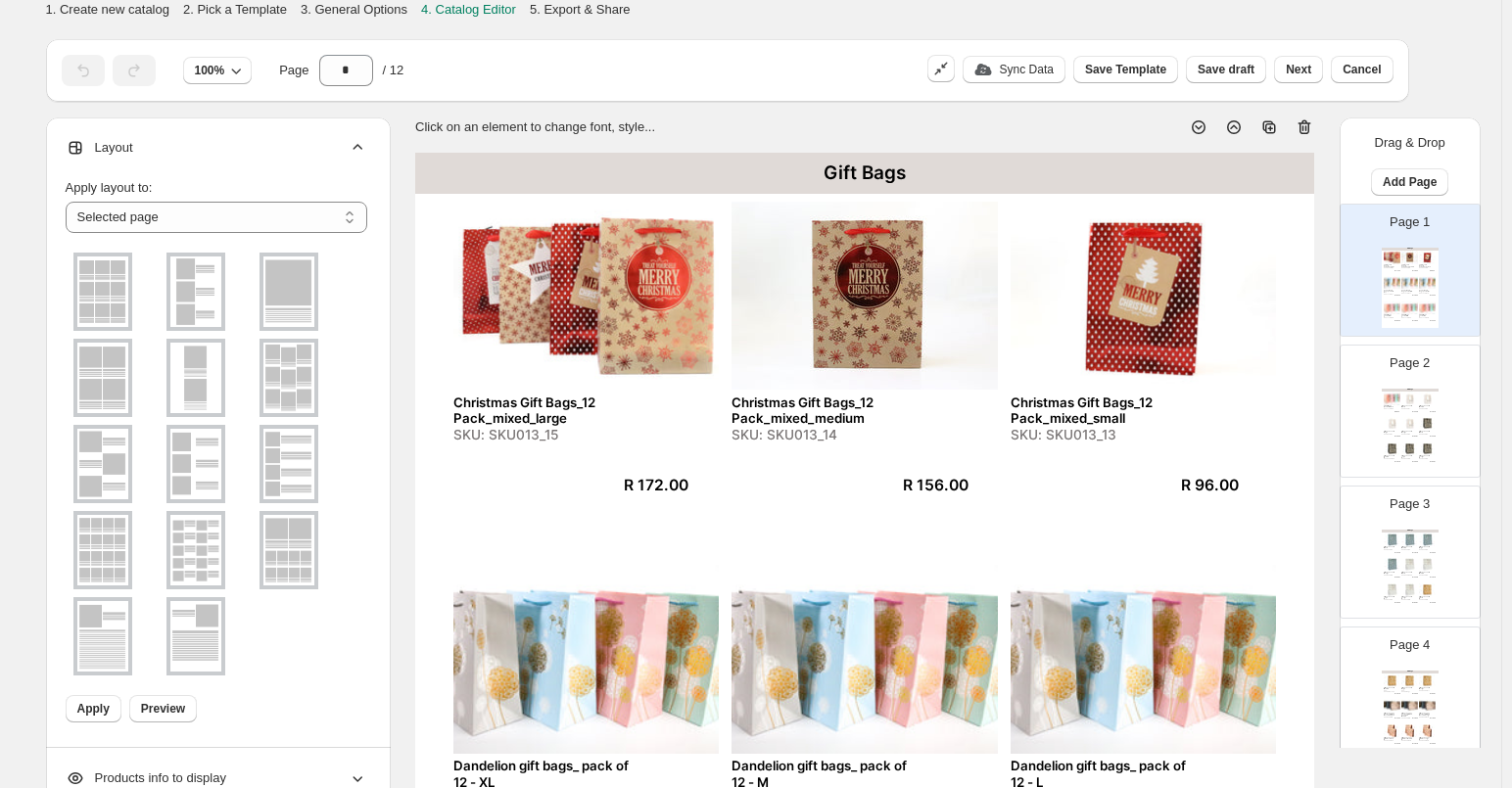 click on "**********" at bounding box center (218, 433) 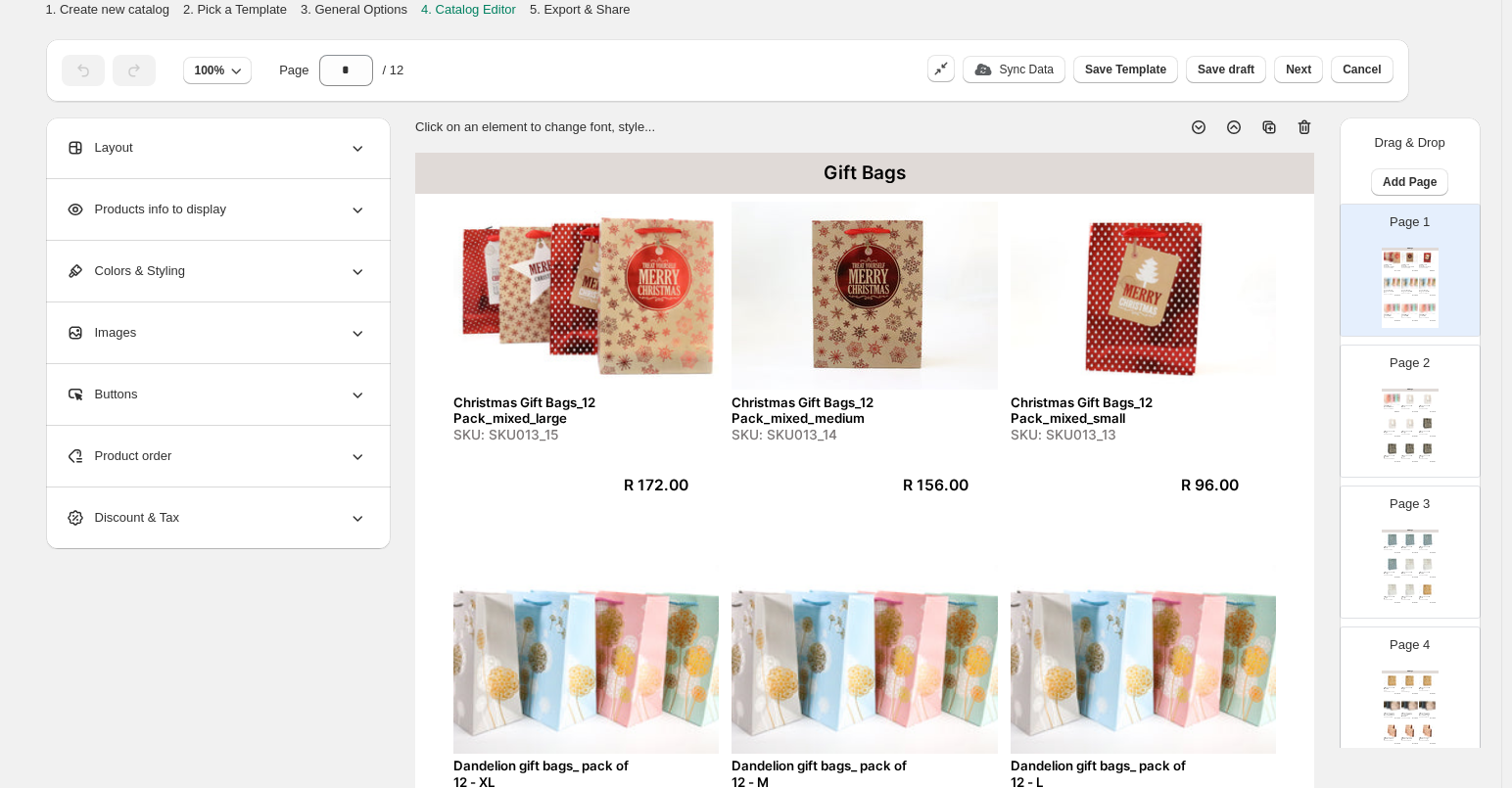 click 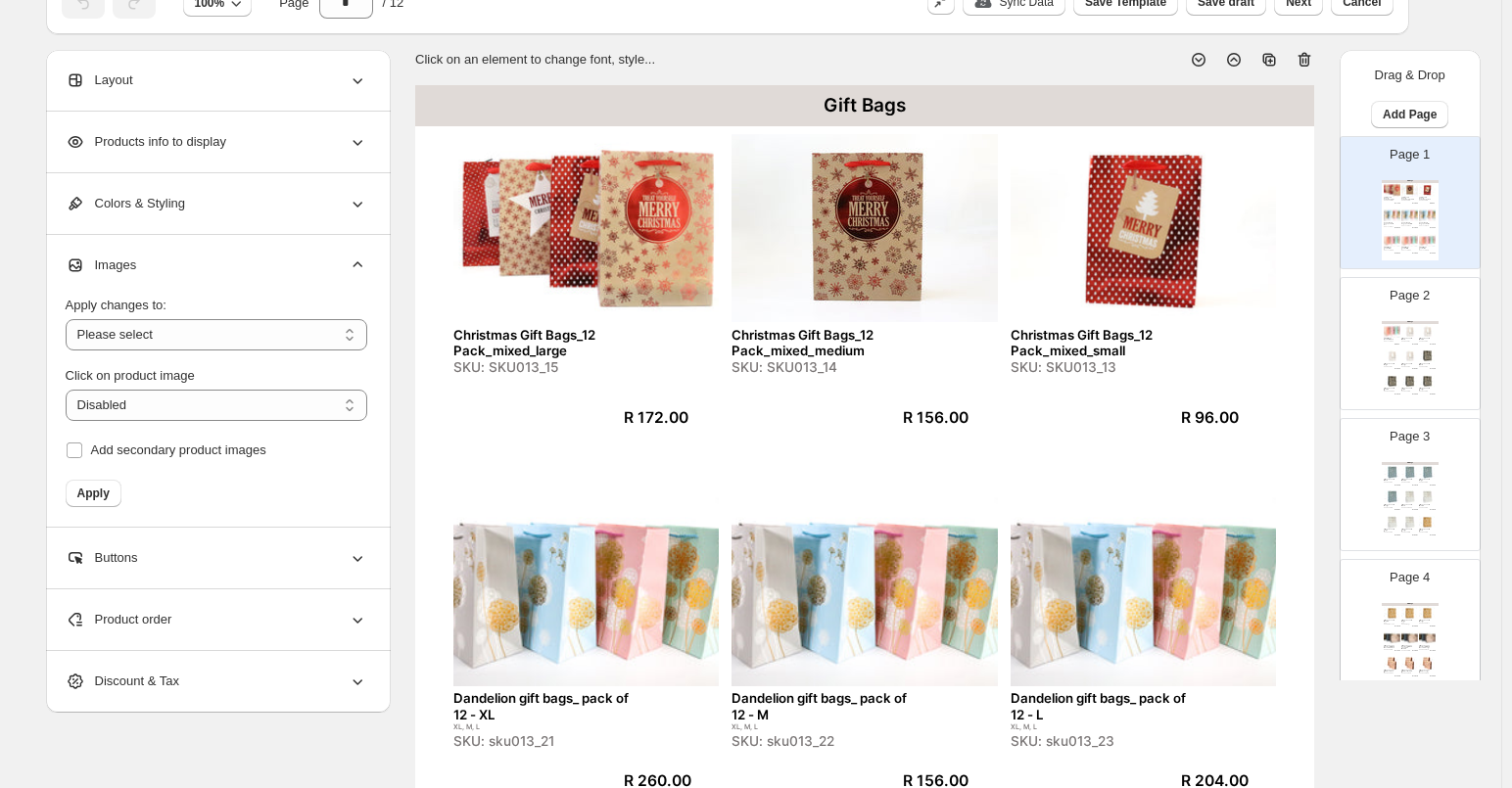 scroll, scrollTop: 98, scrollLeft: 0, axis: vertical 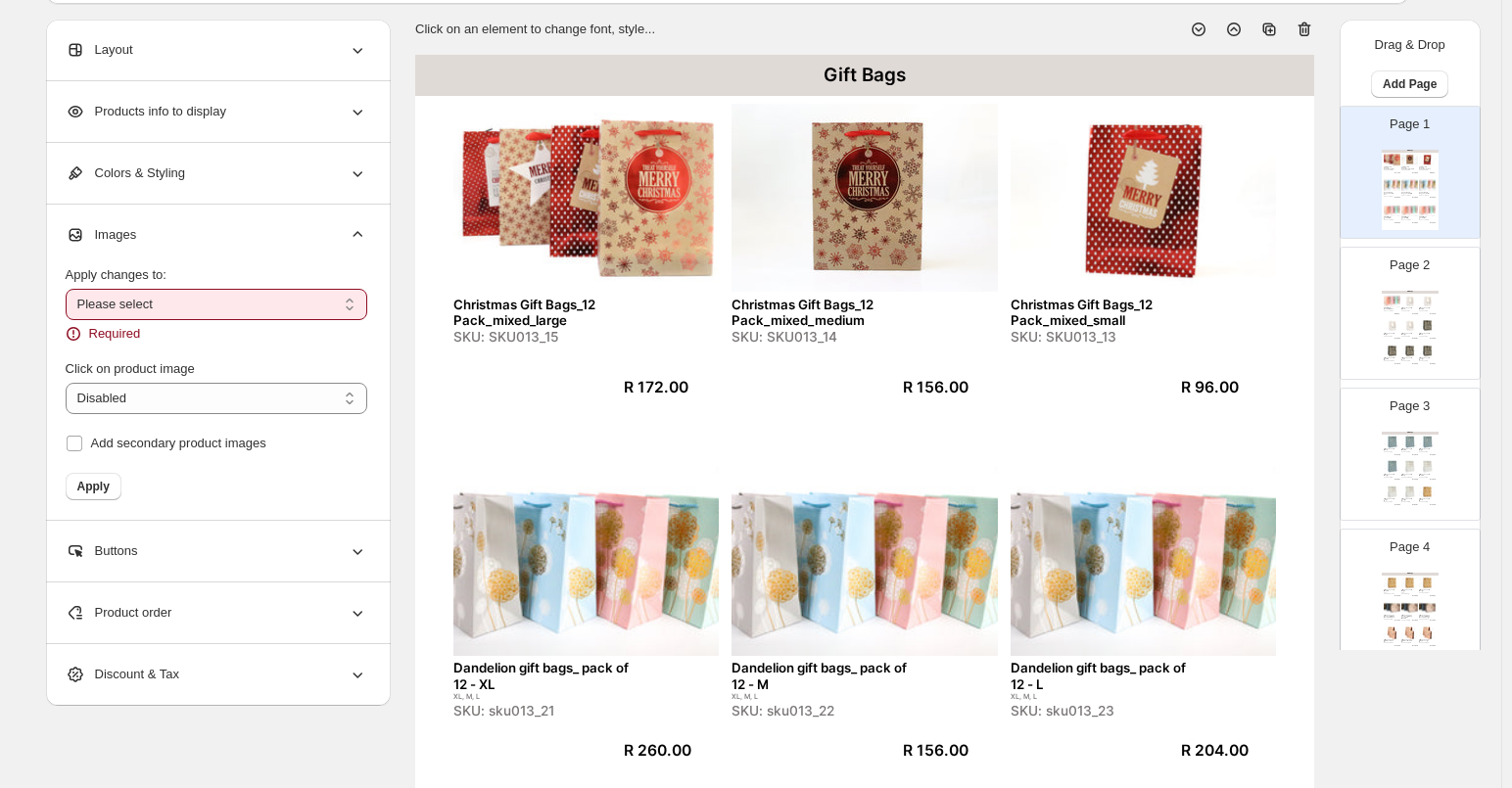 click on "**********" at bounding box center [216, 304] 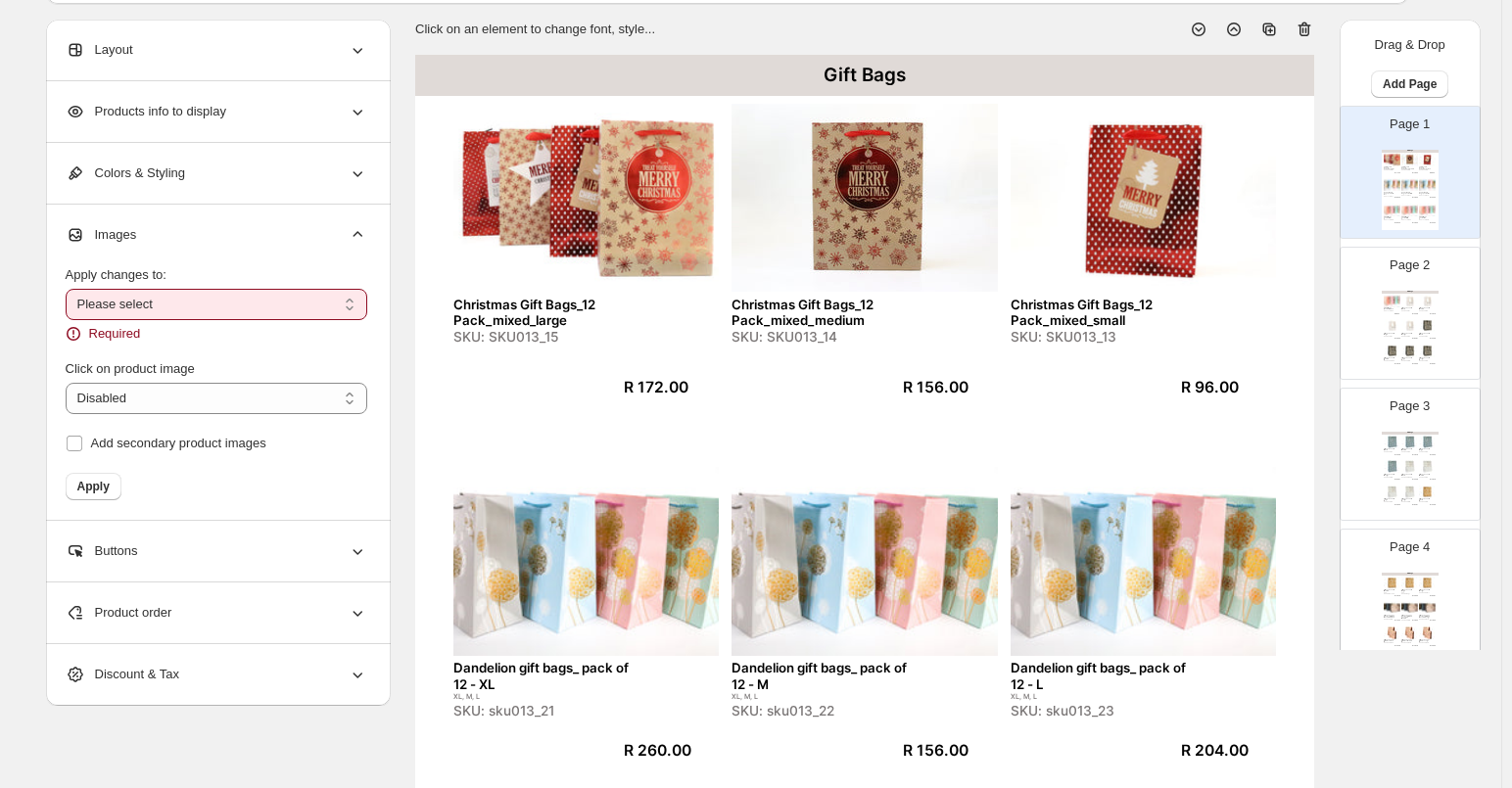 select on "**********" 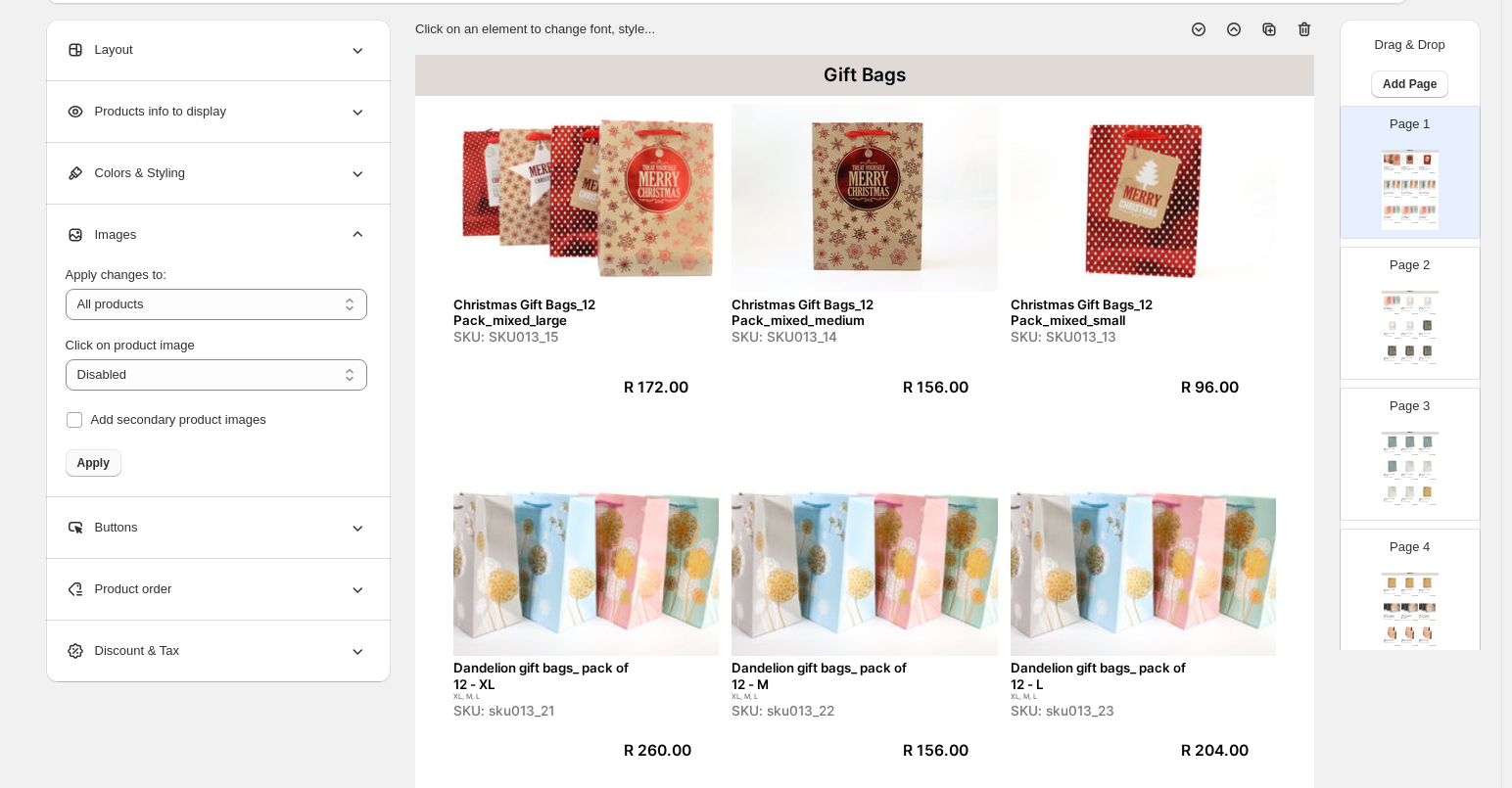 click on "Apply" at bounding box center [93, 463] 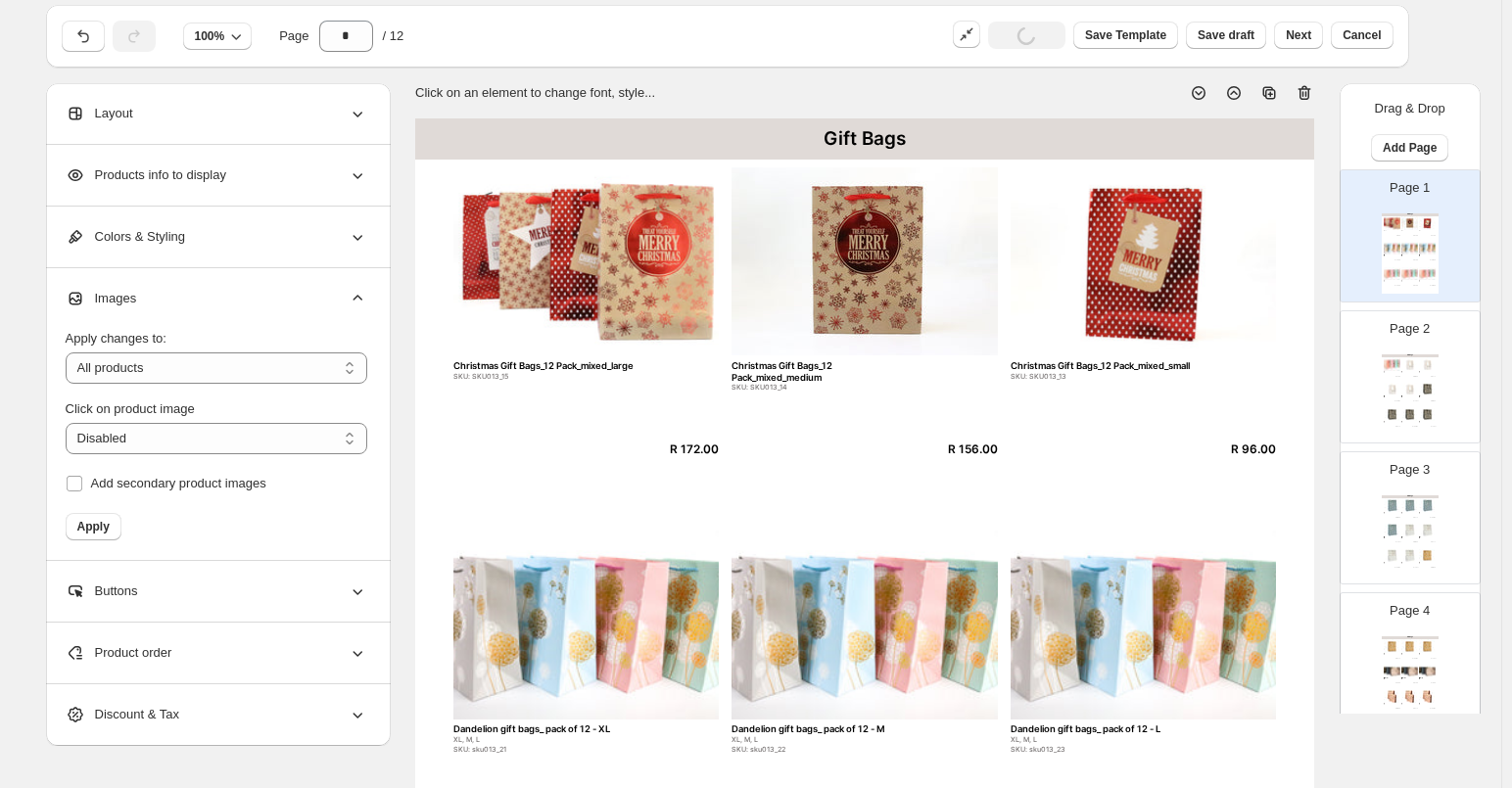 scroll, scrollTop: 0, scrollLeft: 0, axis: both 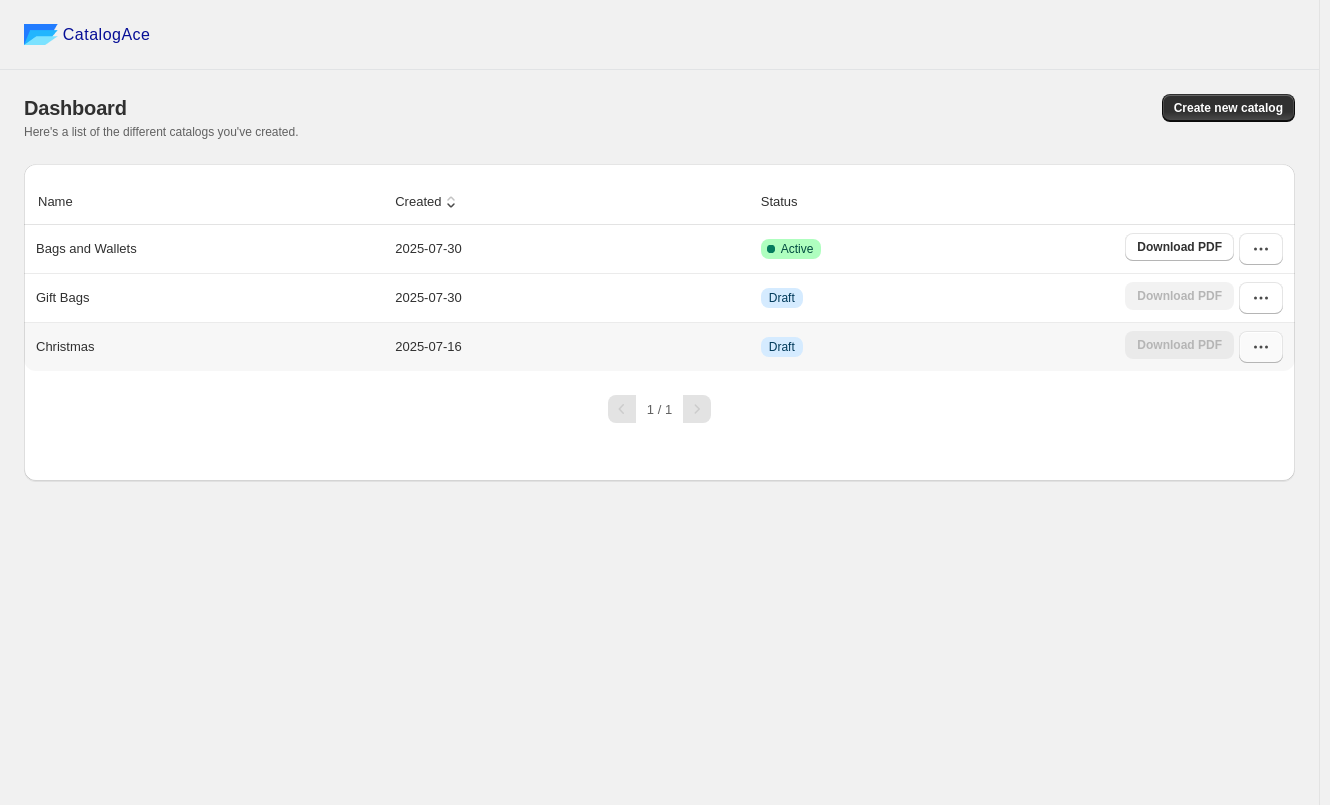 click 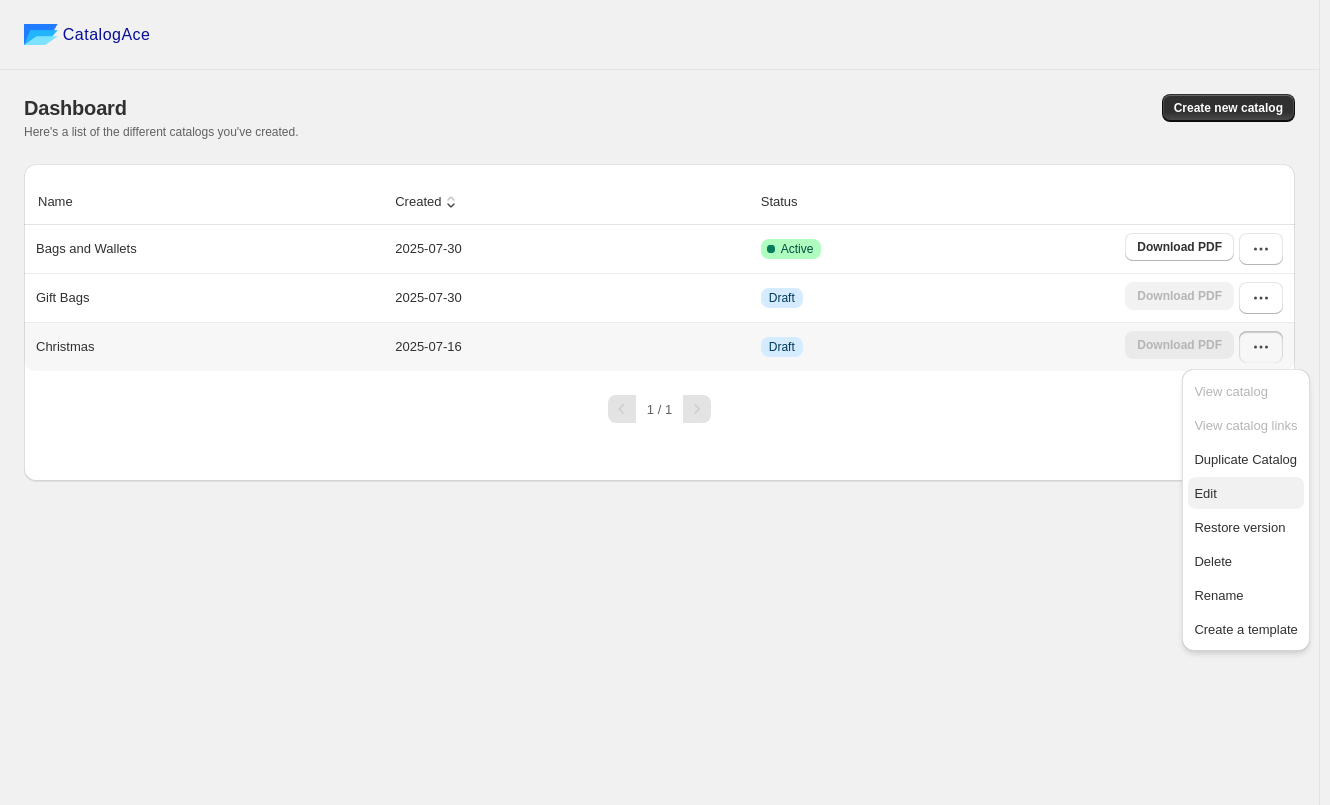 click on "Edit" at bounding box center (1205, 493) 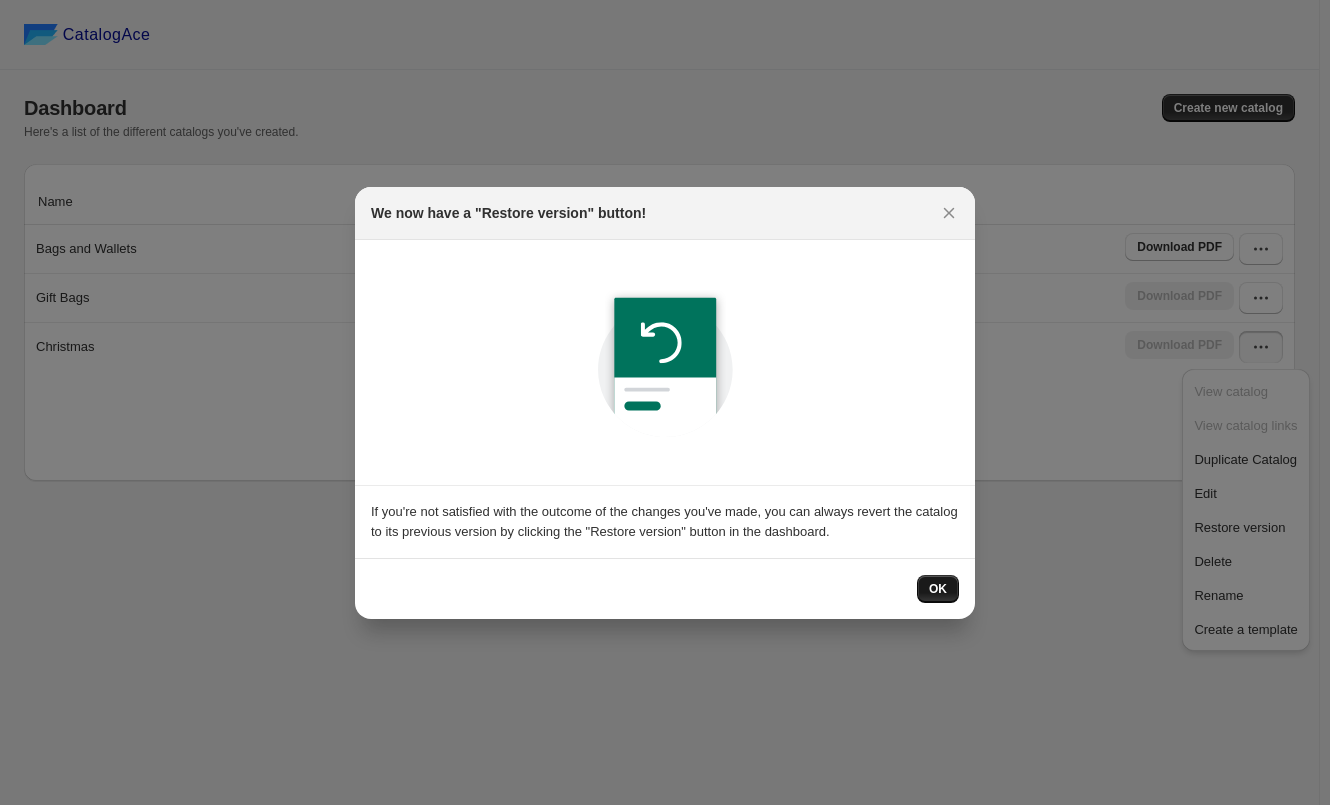 click on "OK" at bounding box center [938, 589] 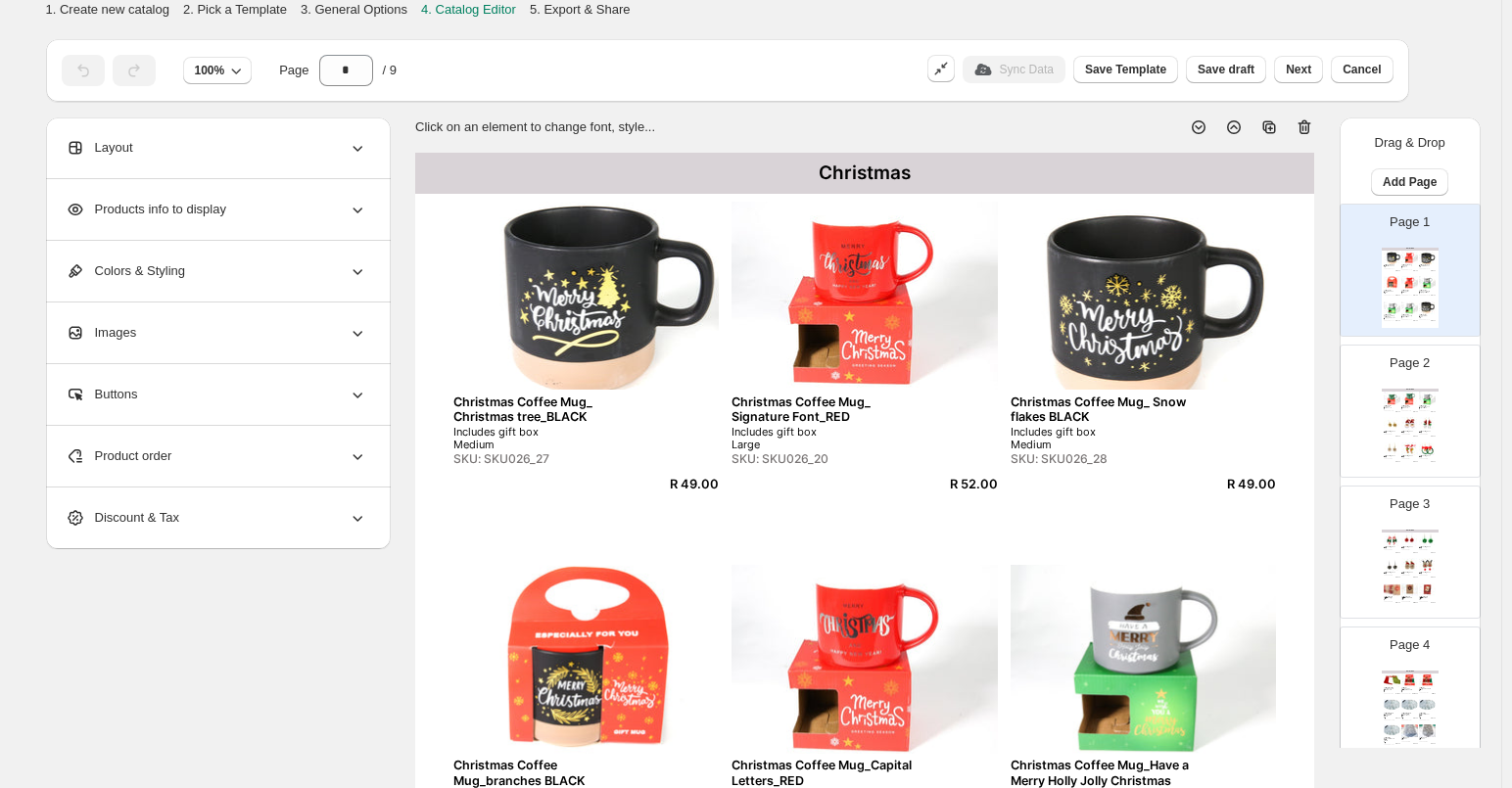 click 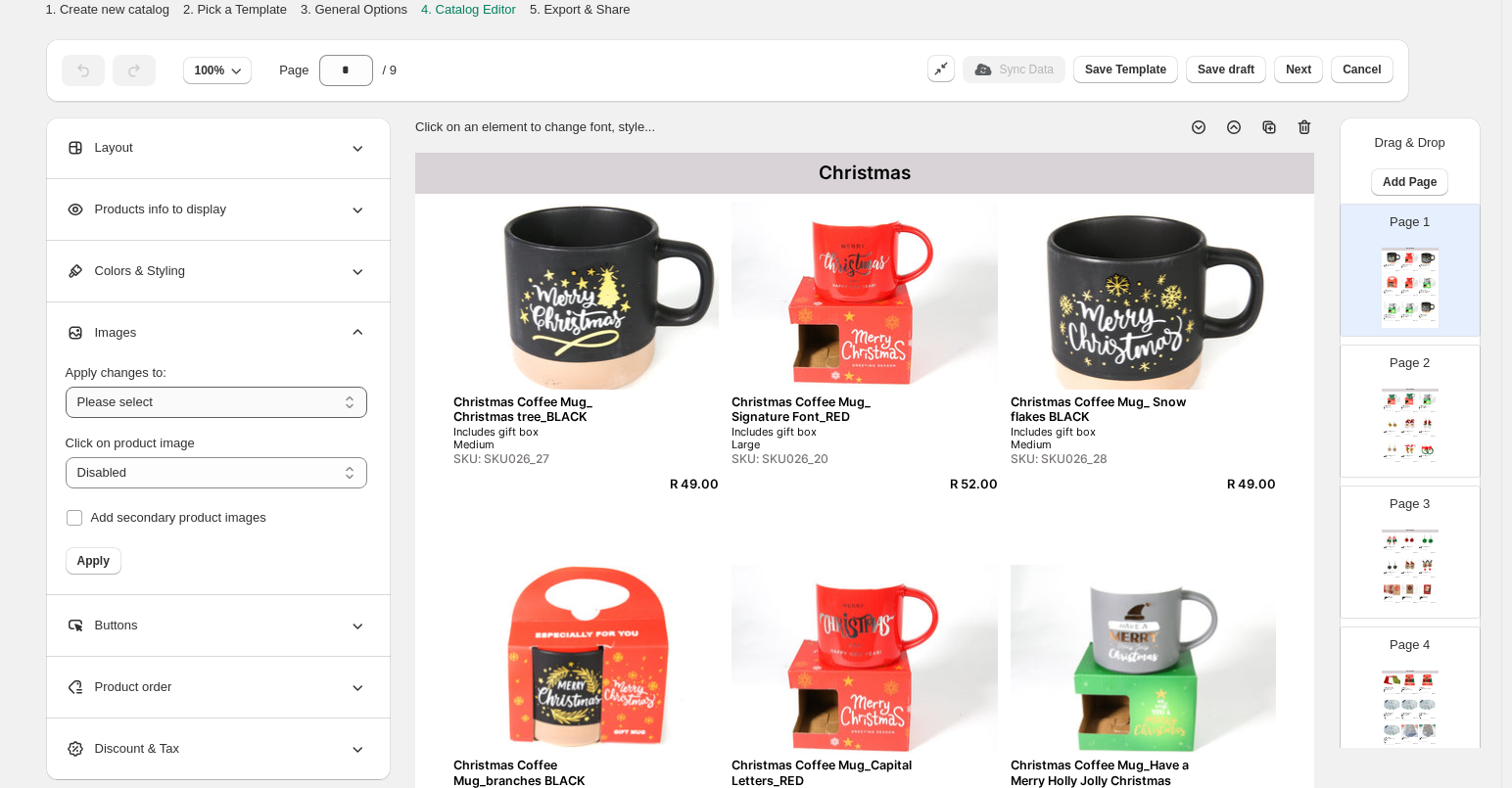 click on "**********" at bounding box center [216, 402] 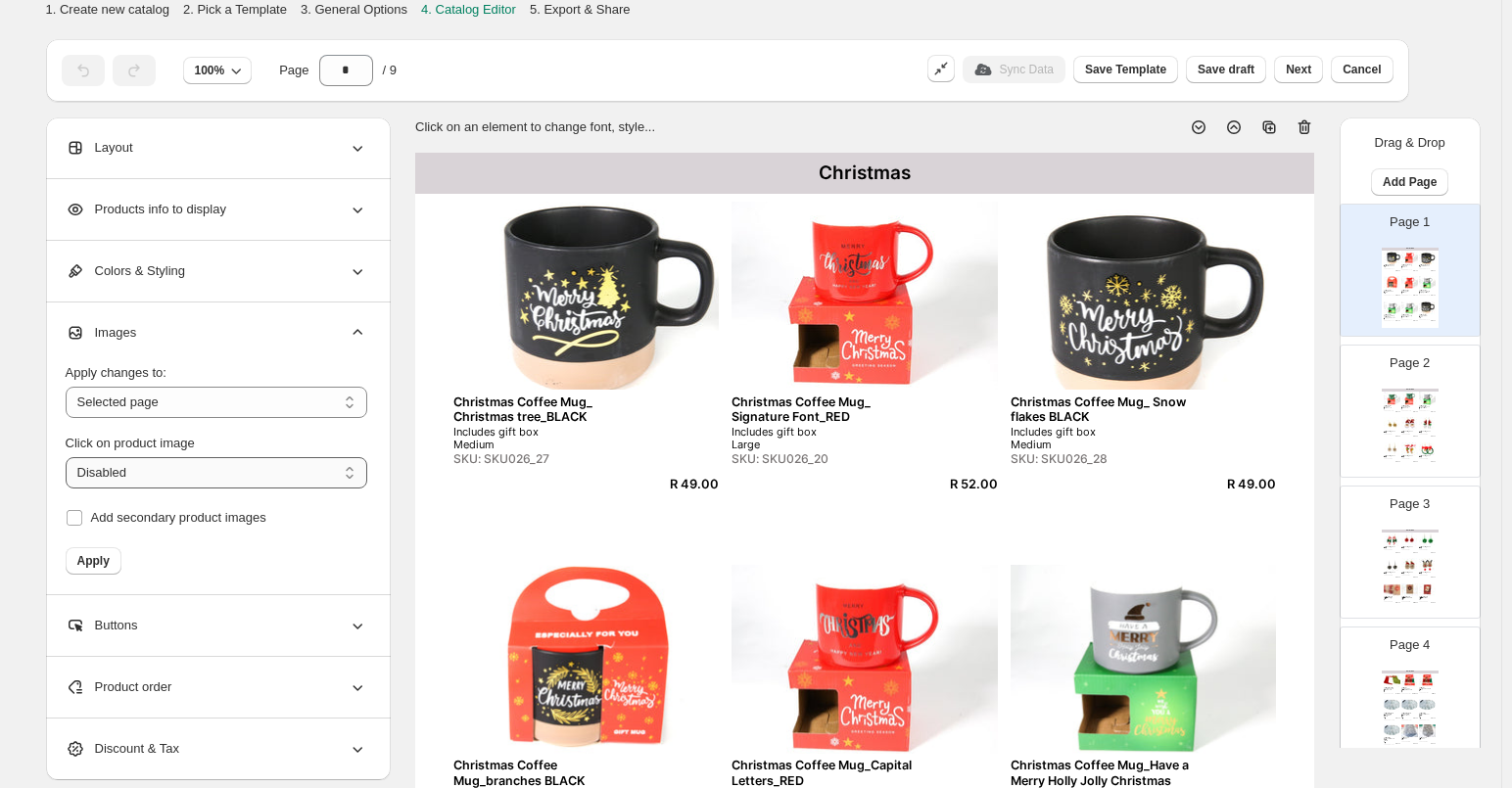click on "**********" at bounding box center (216, 473) 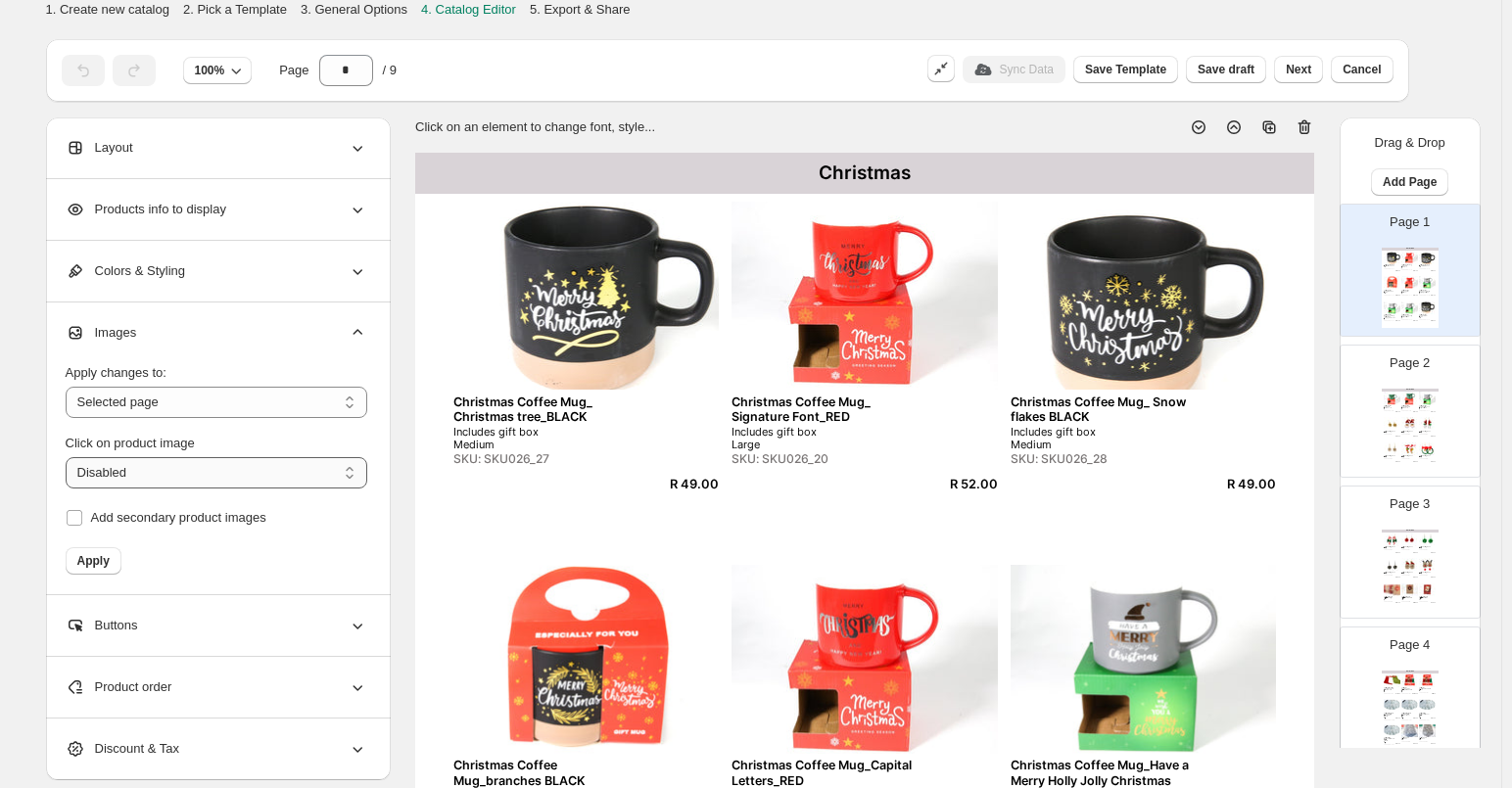 click on "**********" at bounding box center (216, 473) 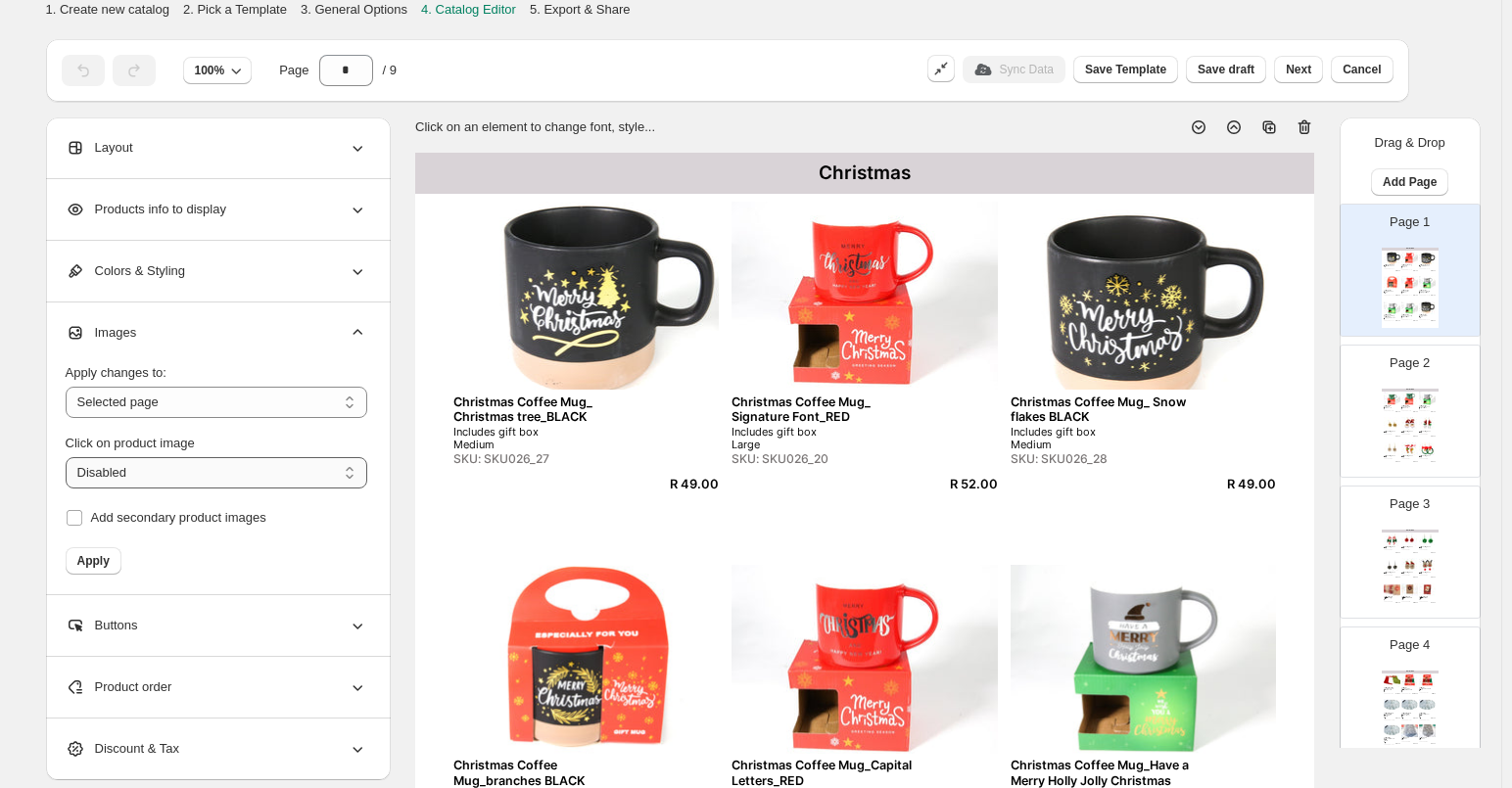 drag, startPoint x: 351, startPoint y: 471, endPoint x: 327, endPoint y: 473, distance: 24.083189 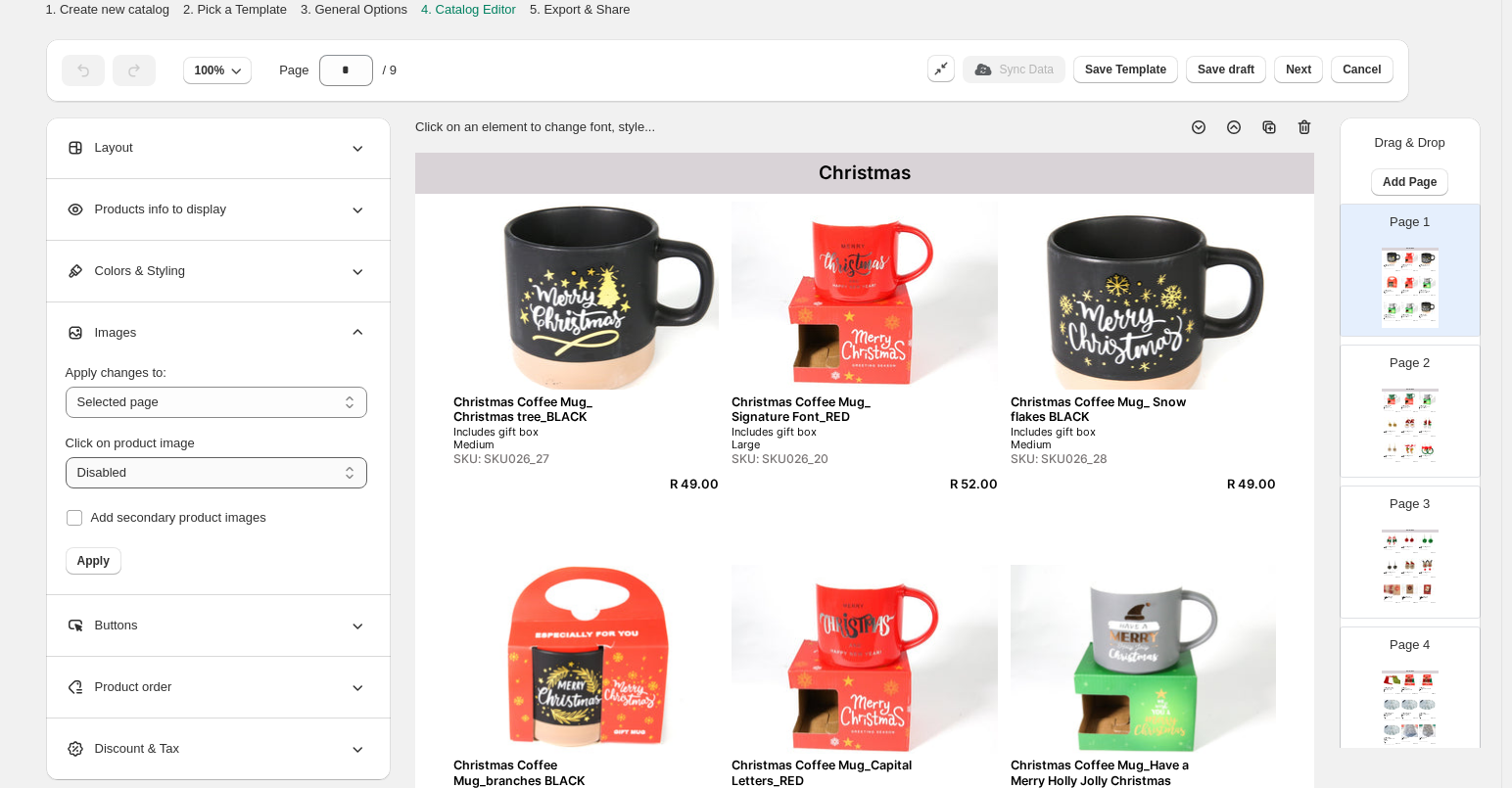 drag, startPoint x: 358, startPoint y: 475, endPoint x: 347, endPoint y: 487, distance: 16.278821 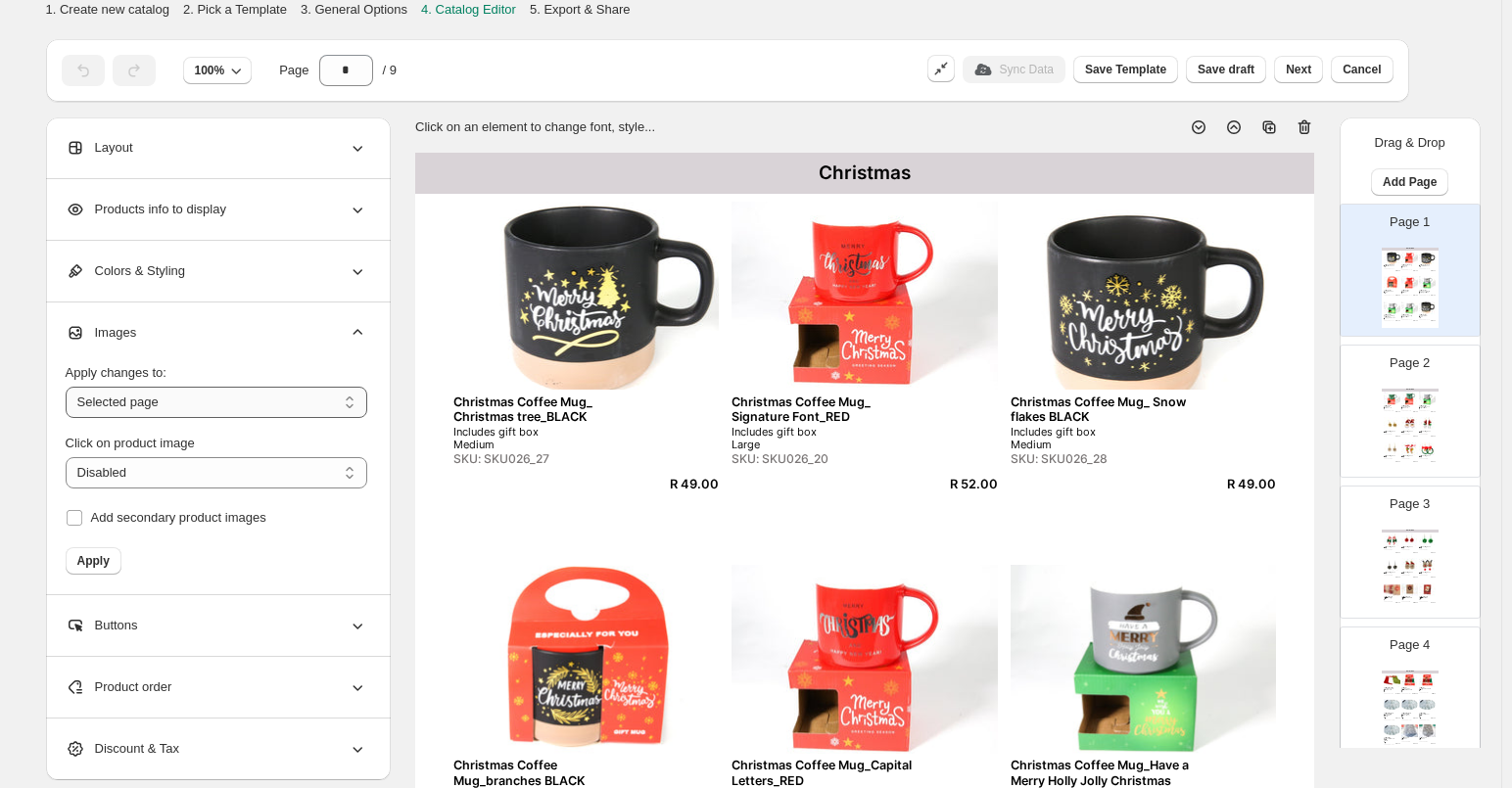 click on "**********" at bounding box center [216, 402] 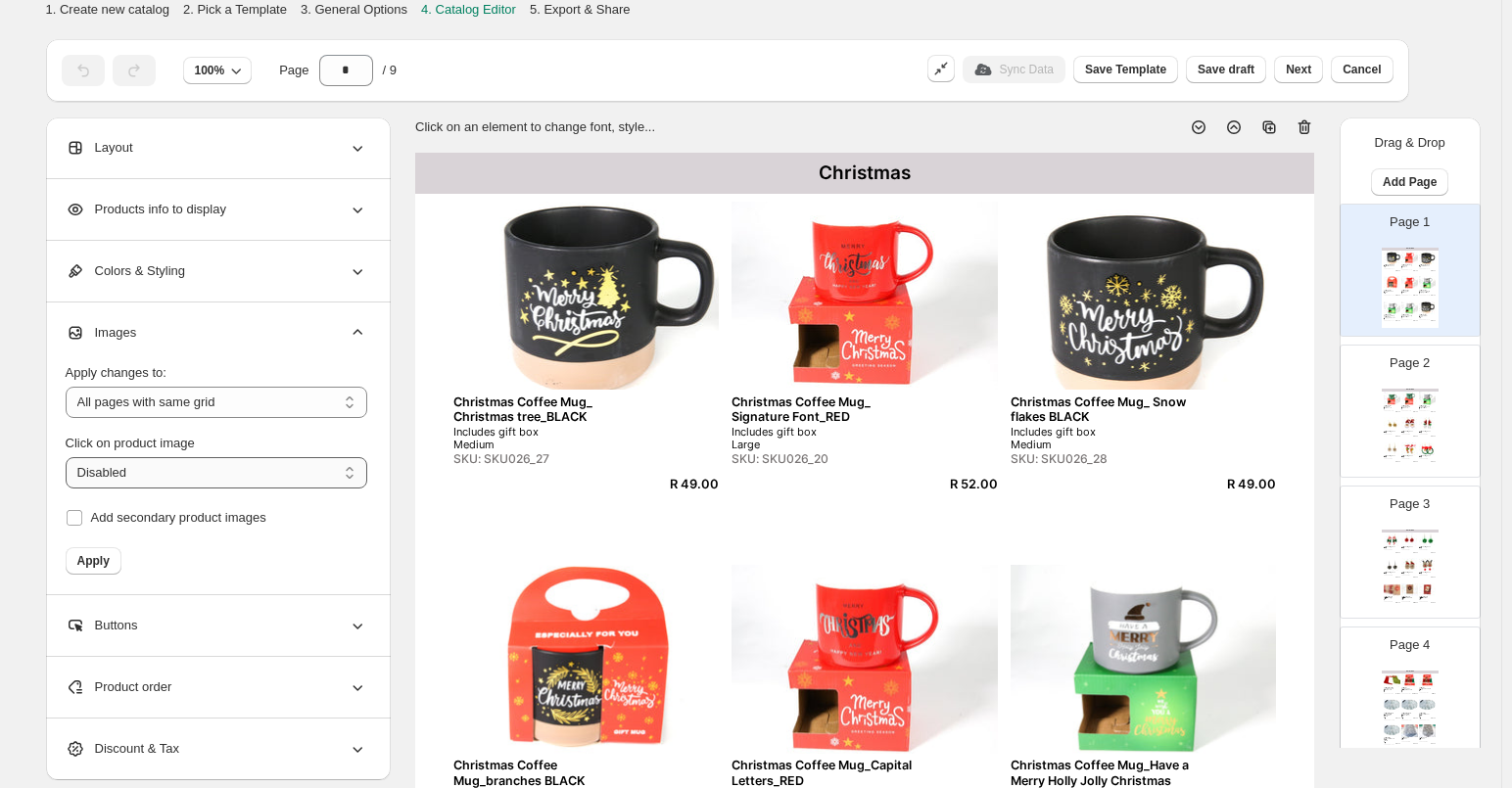 click on "**********" at bounding box center [216, 473] 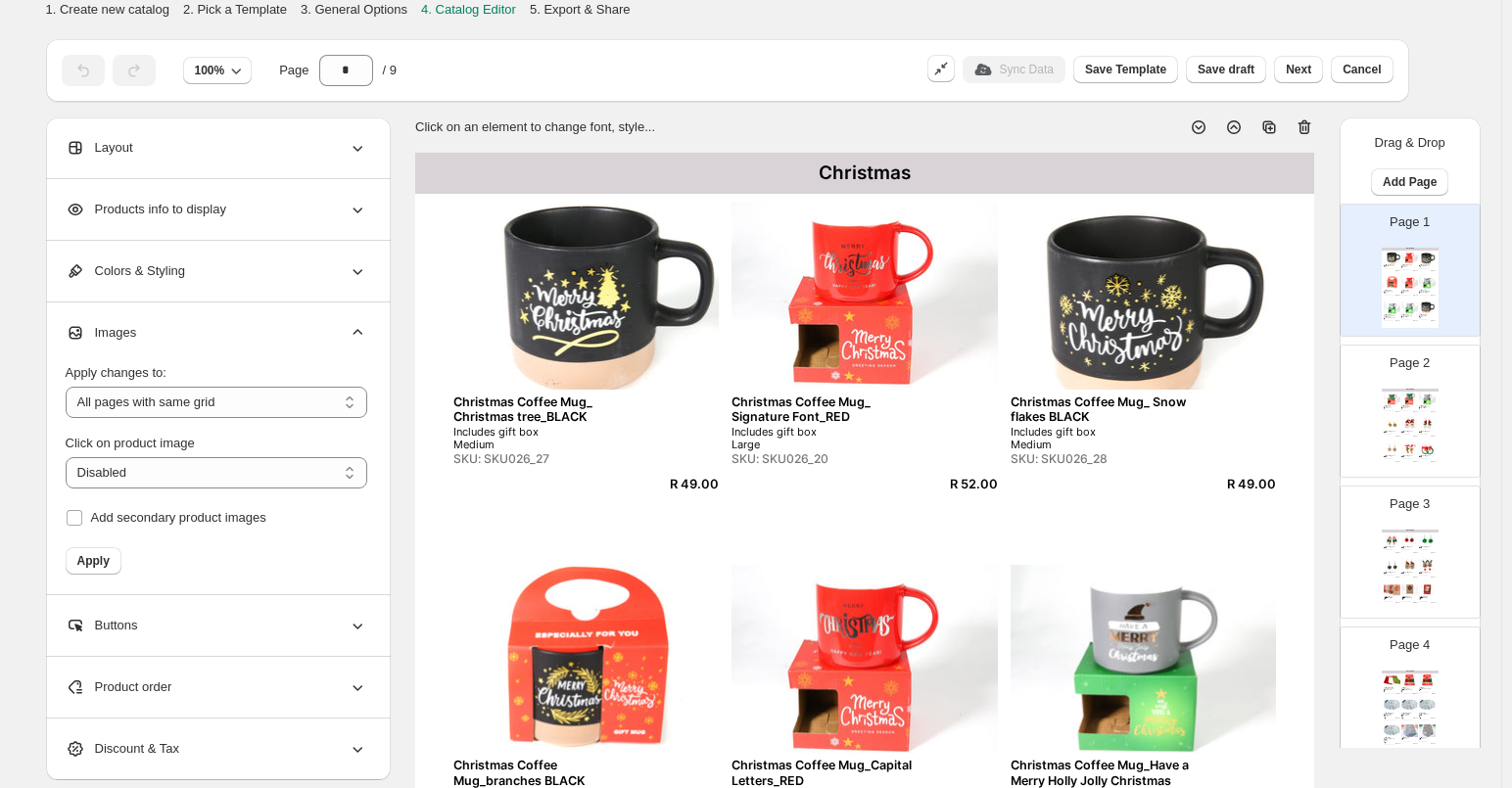click 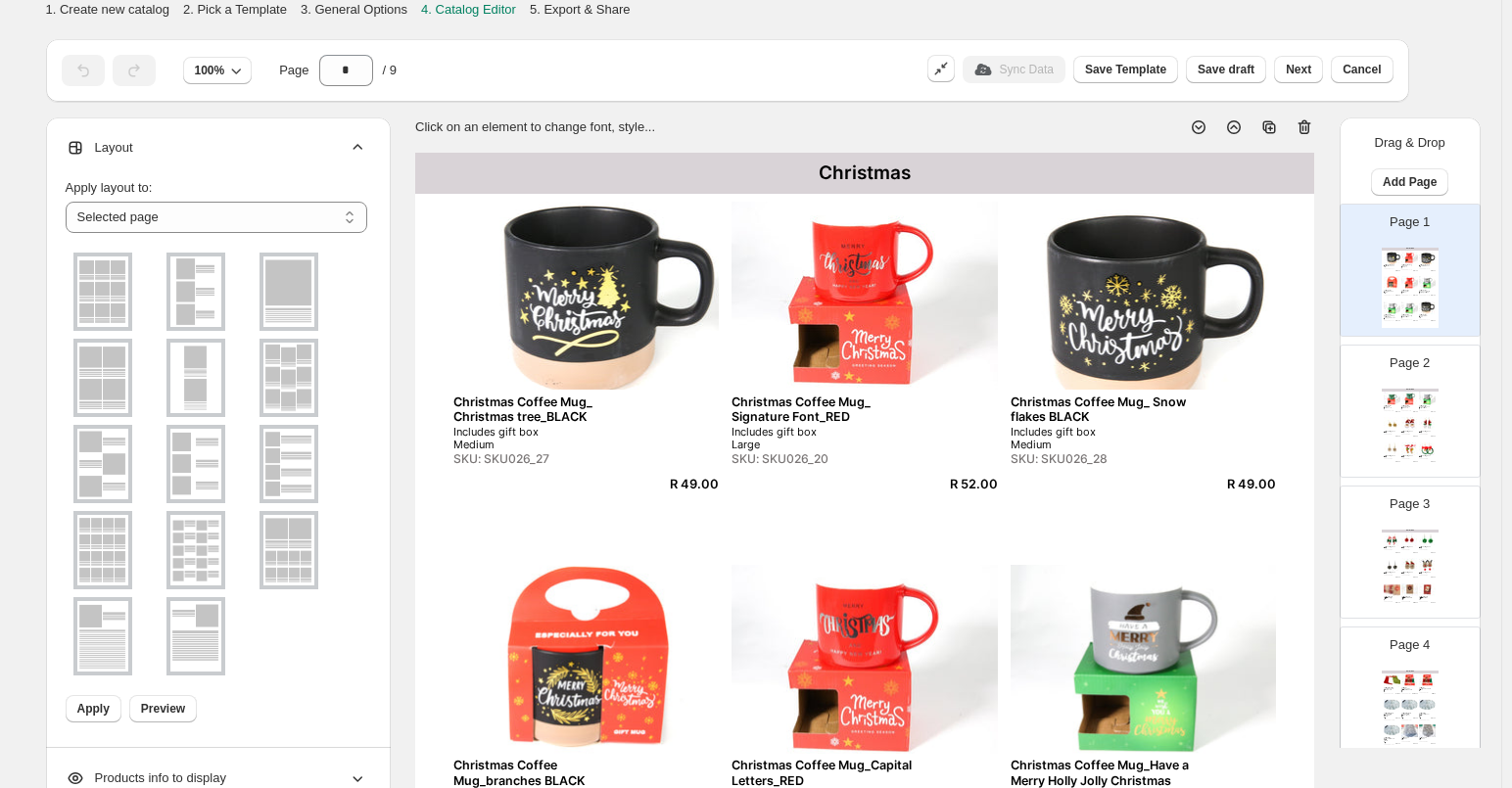 scroll, scrollTop: 11, scrollLeft: 0, axis: vertical 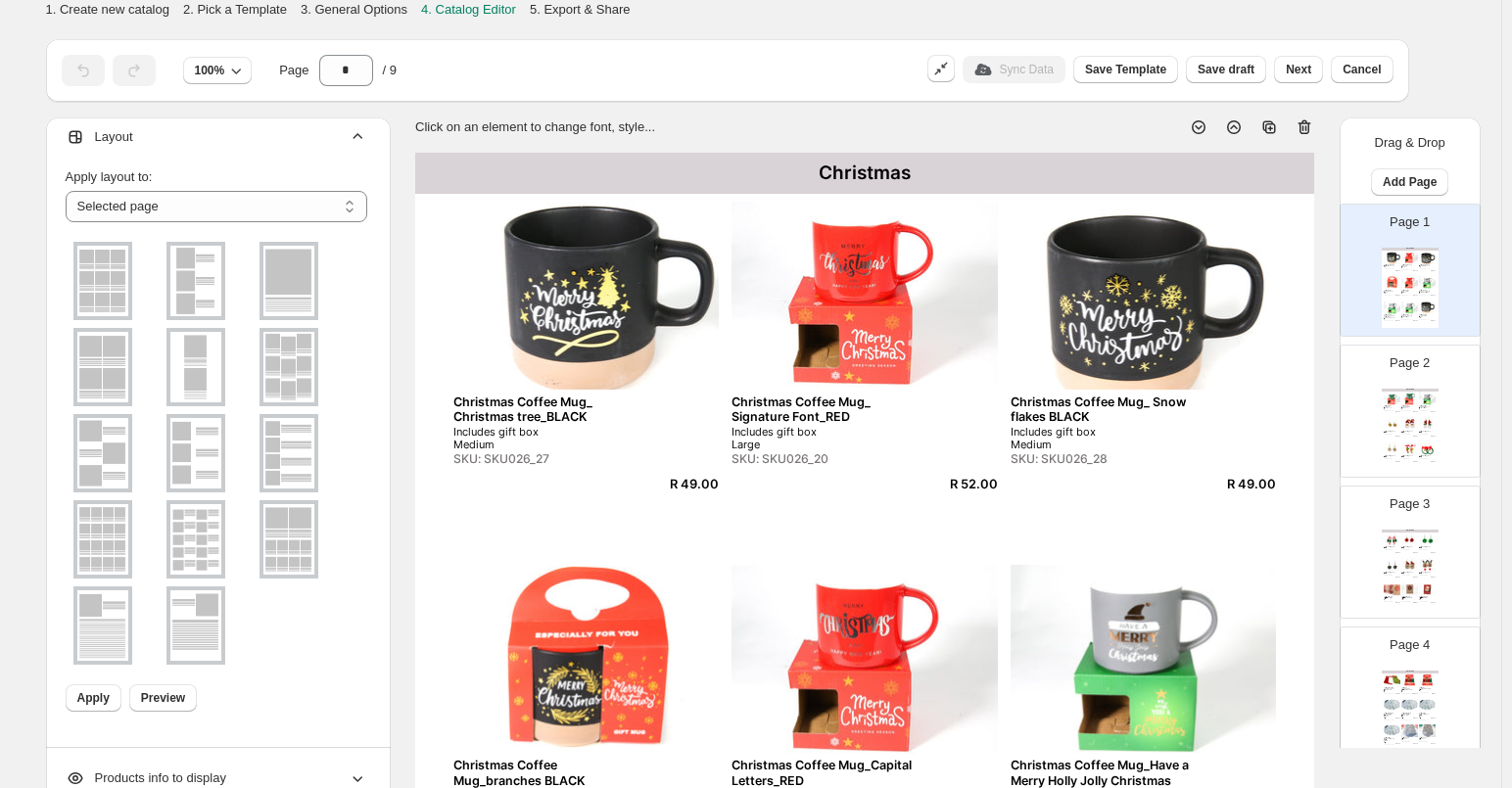 click at bounding box center [289, 453] 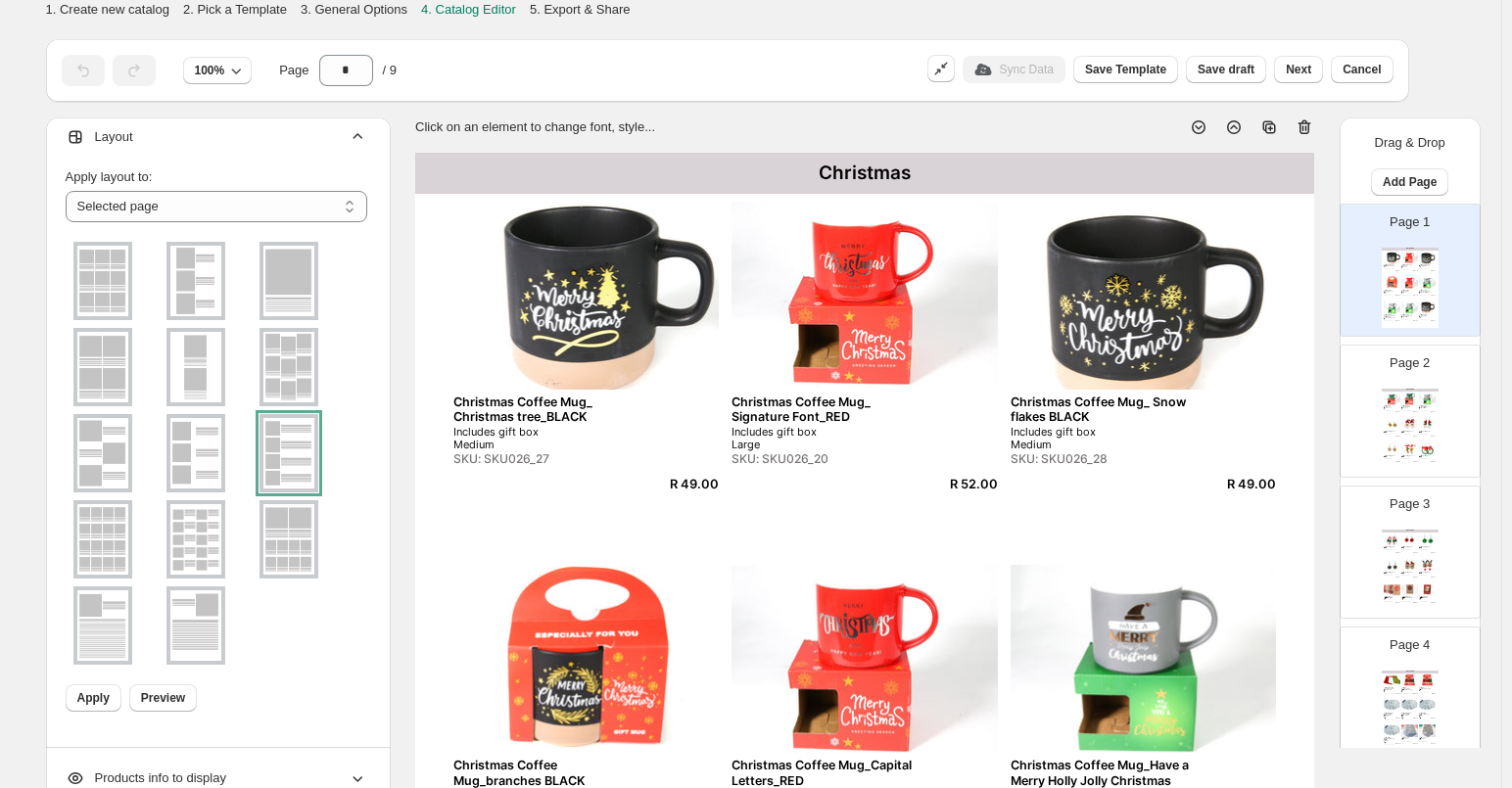 click at bounding box center [289, 453] 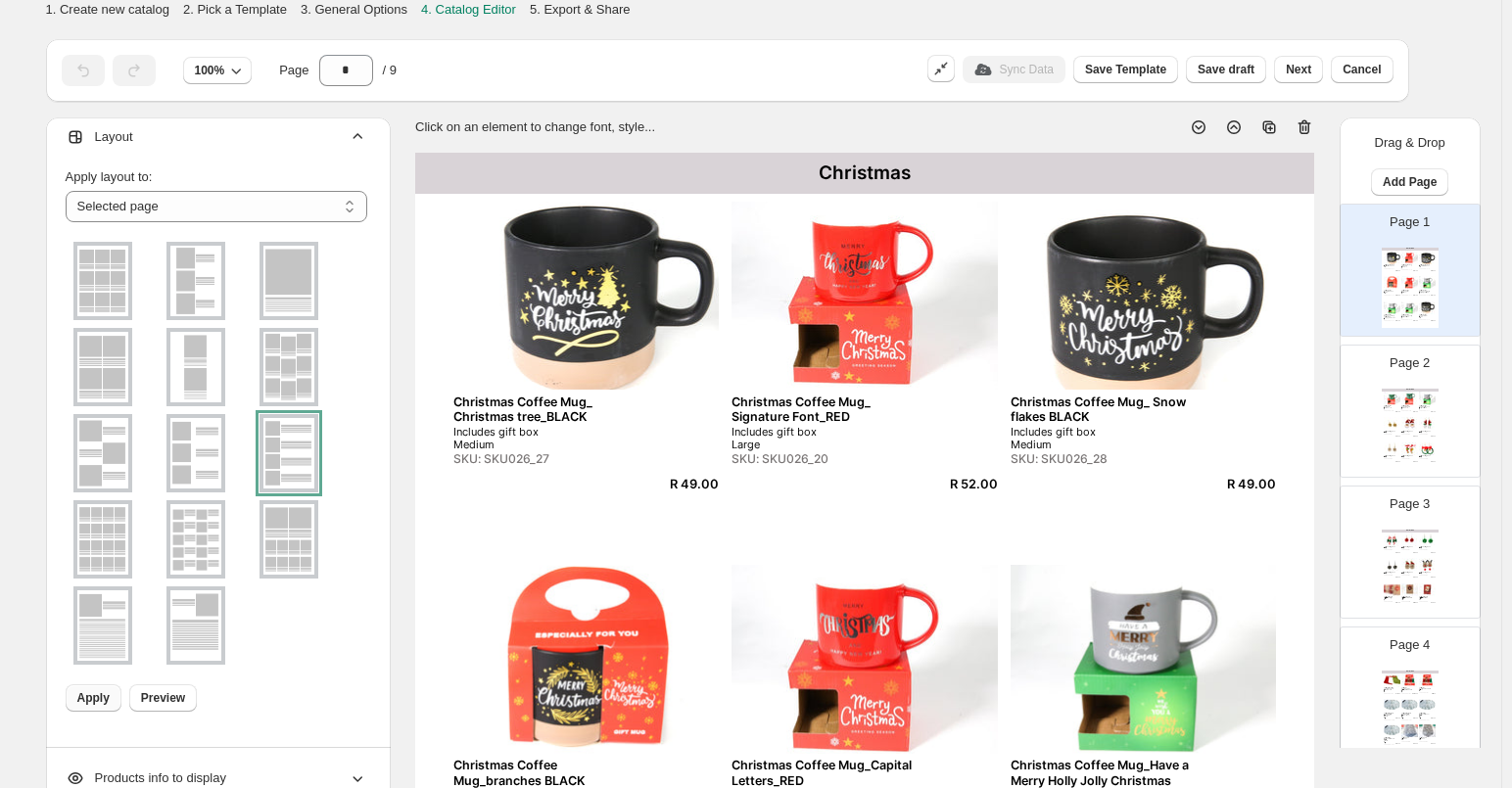 click on "Apply" at bounding box center (93, 698) 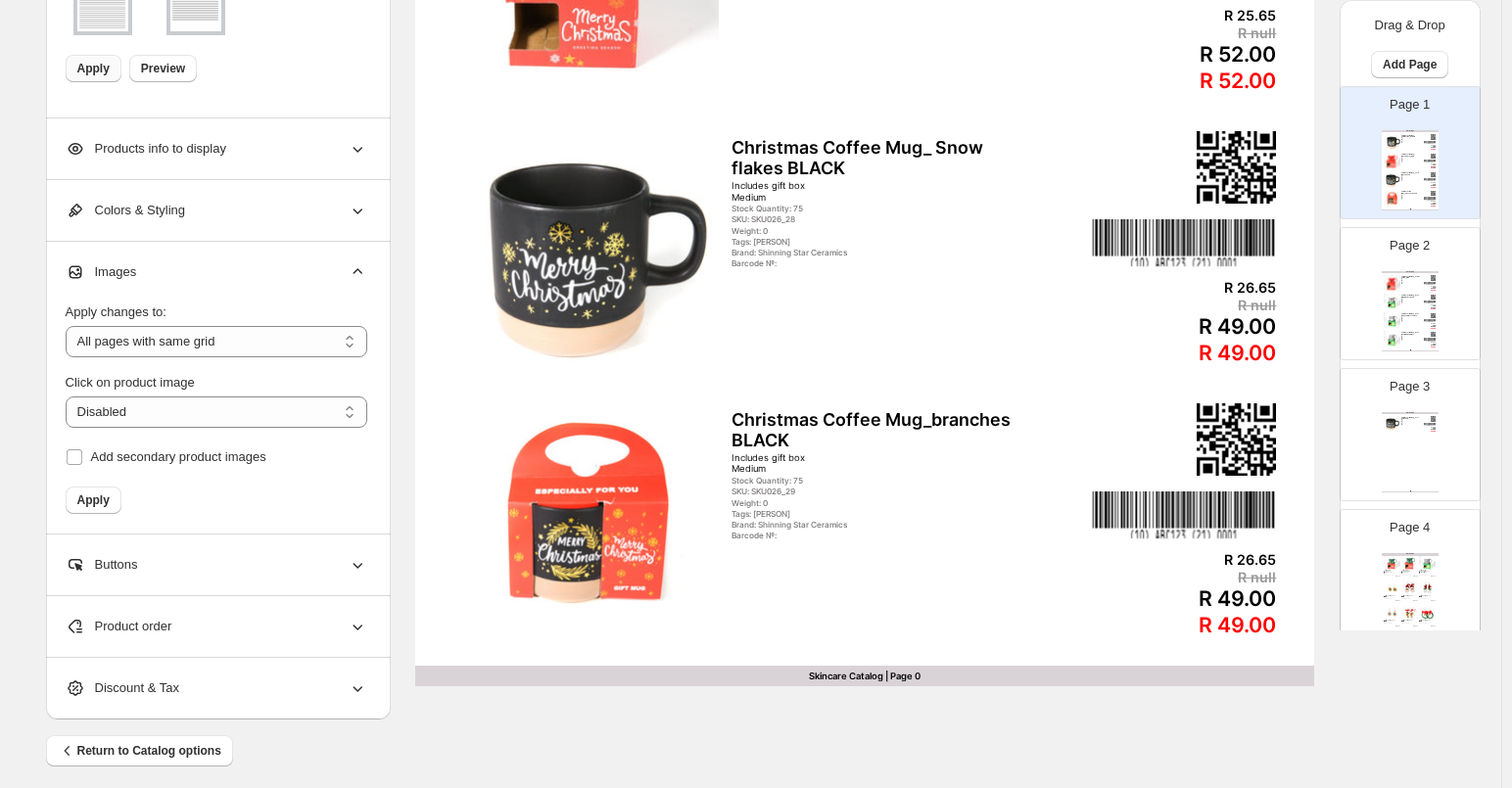scroll, scrollTop: 641, scrollLeft: 0, axis: vertical 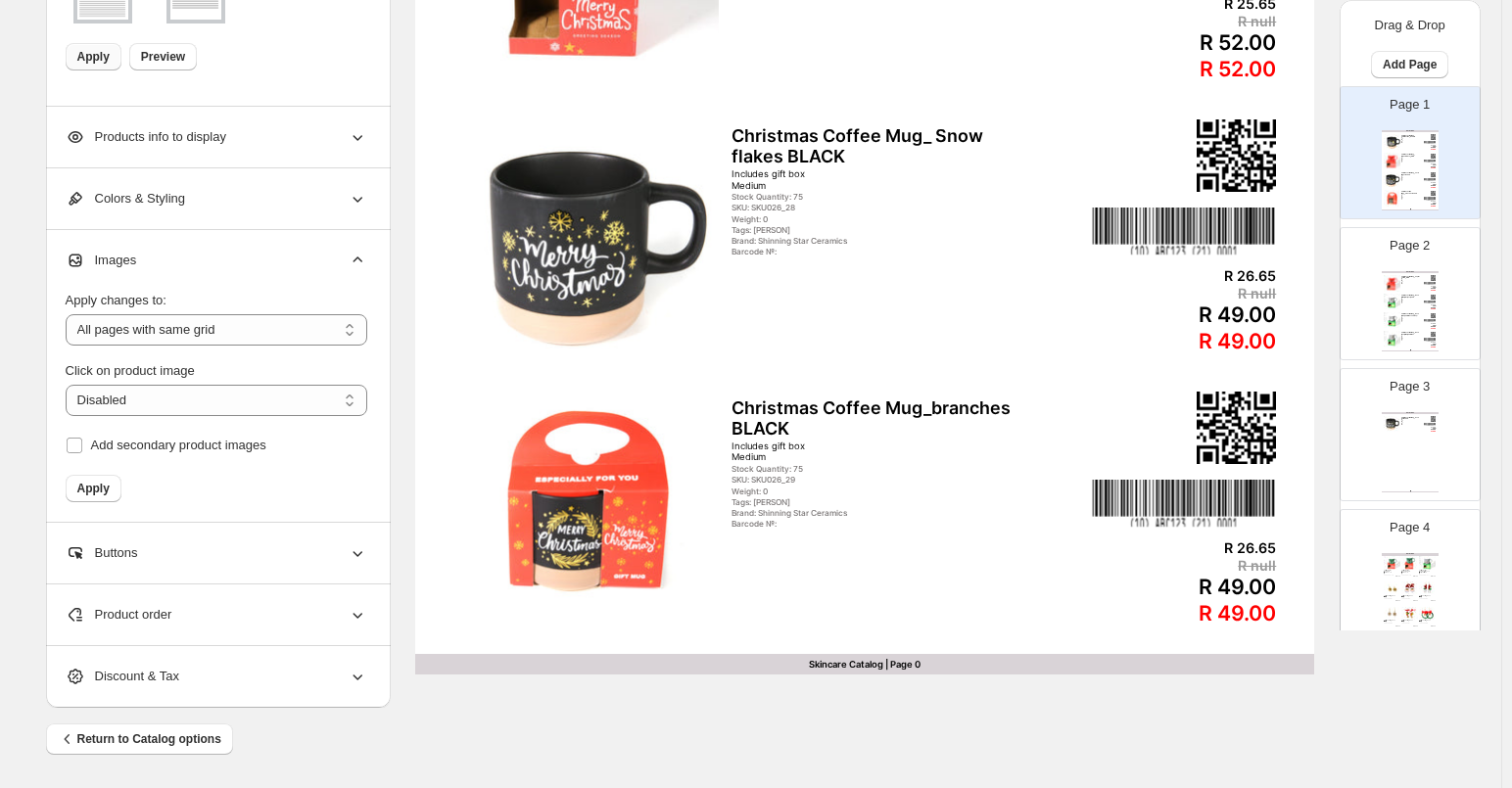 click on "Apply" at bounding box center (93, 488) 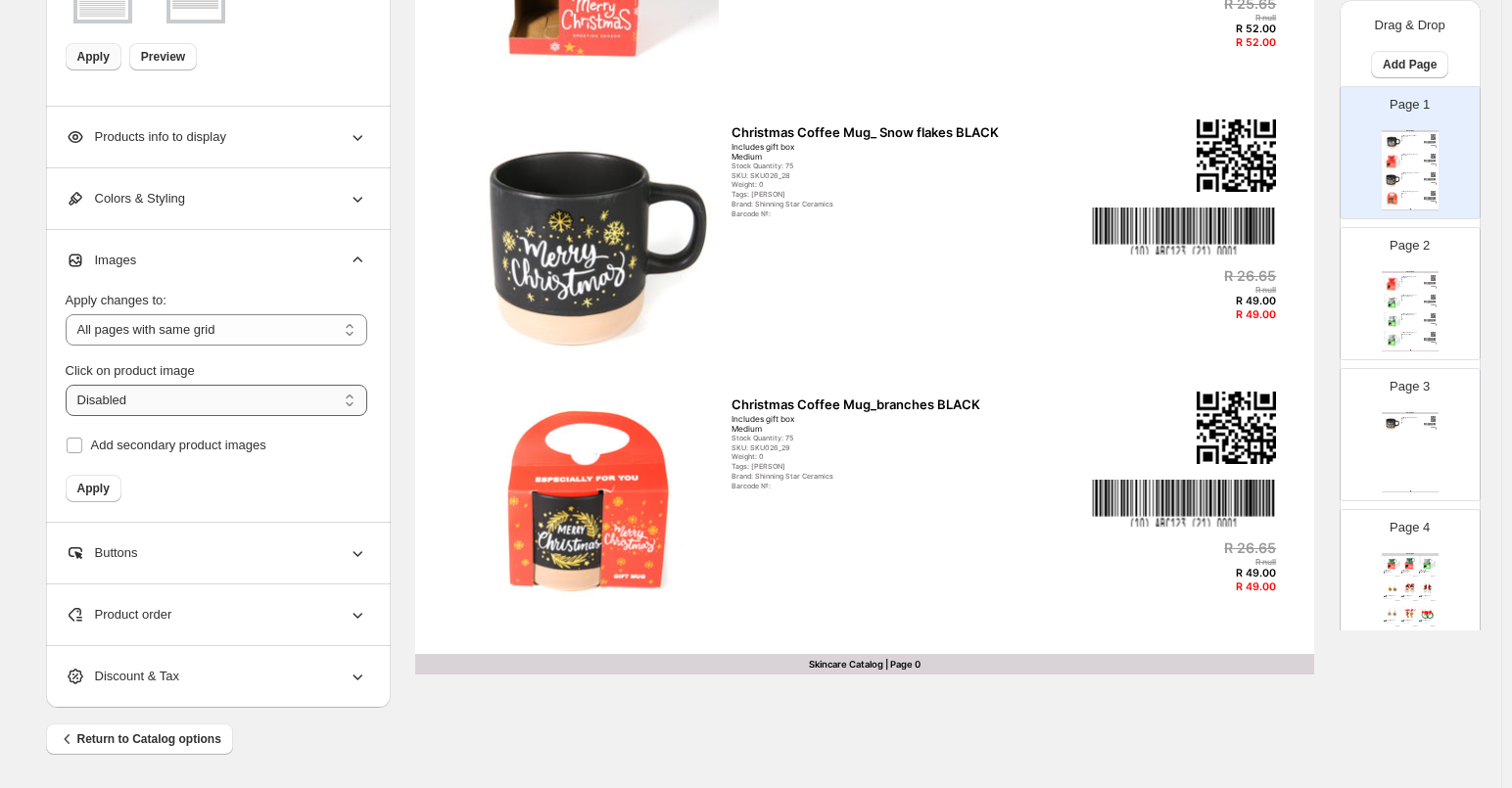 click on "**********" at bounding box center [216, 400] 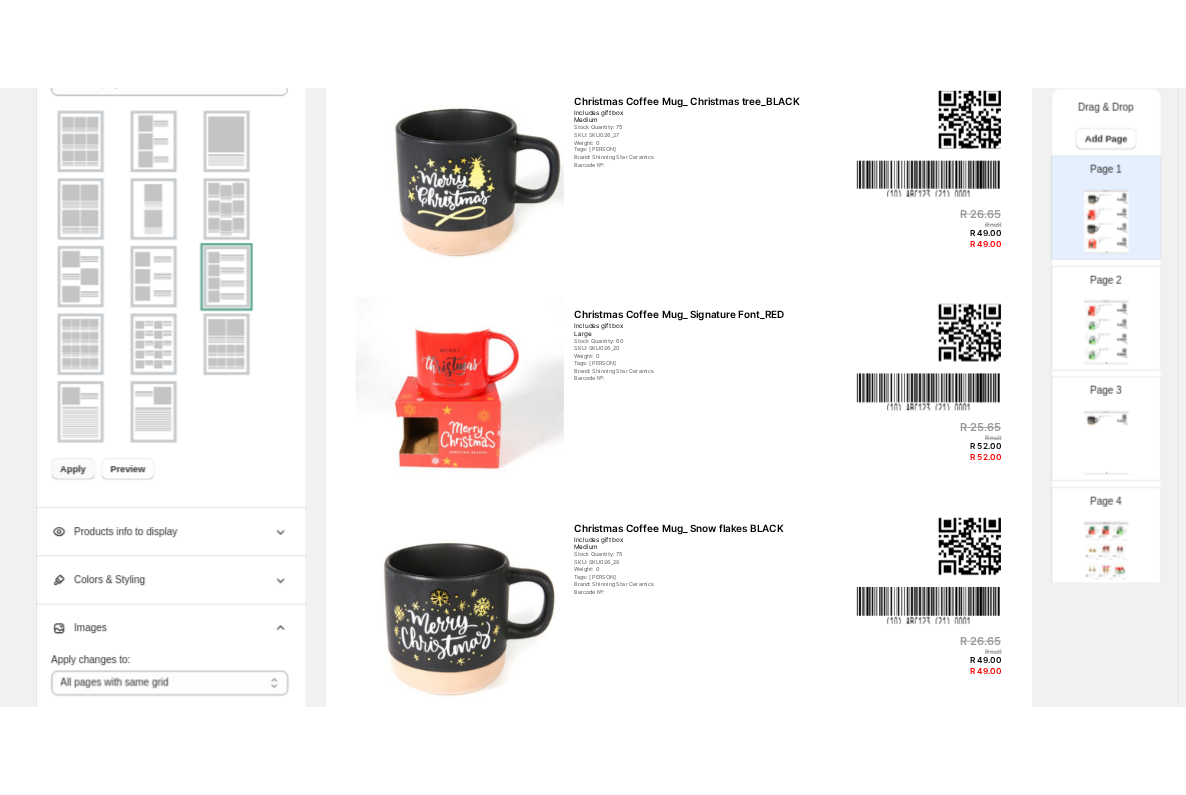 scroll, scrollTop: 0, scrollLeft: 0, axis: both 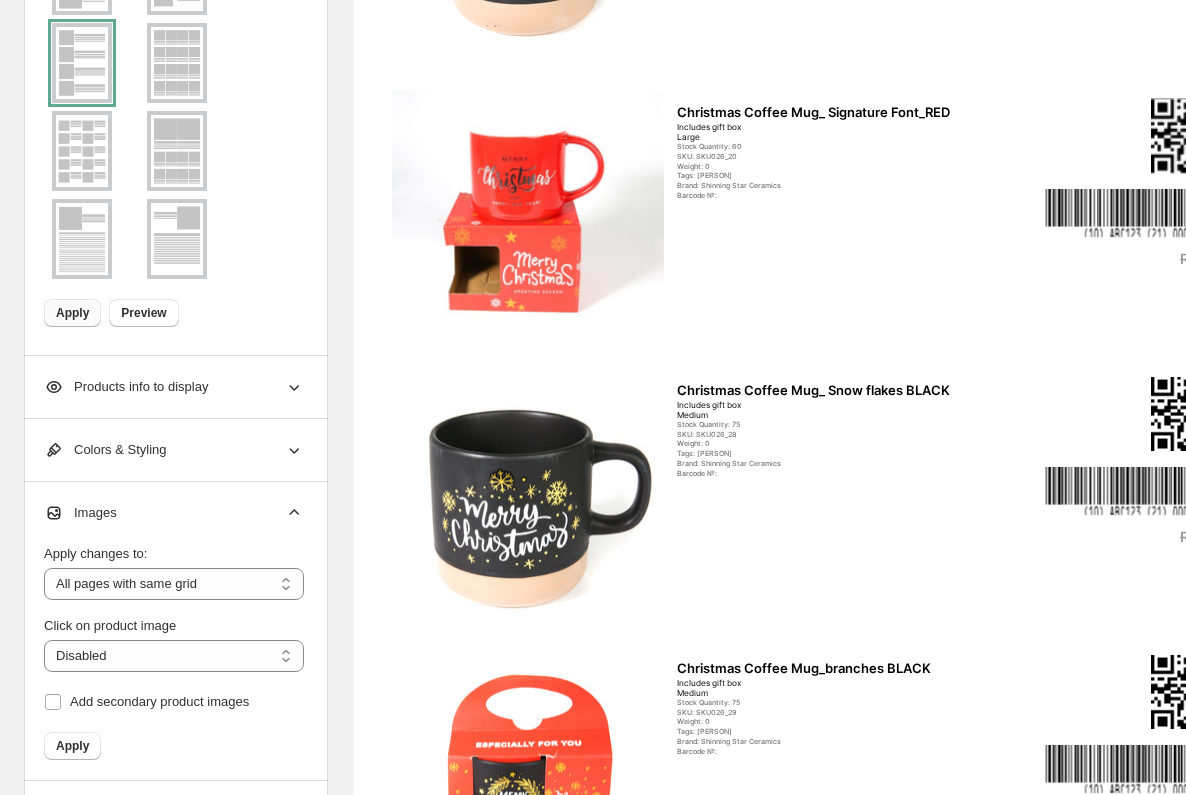 drag, startPoint x: 1026, startPoint y: 136, endPoint x: 1186, endPoint y: 81, distance: 169.18924 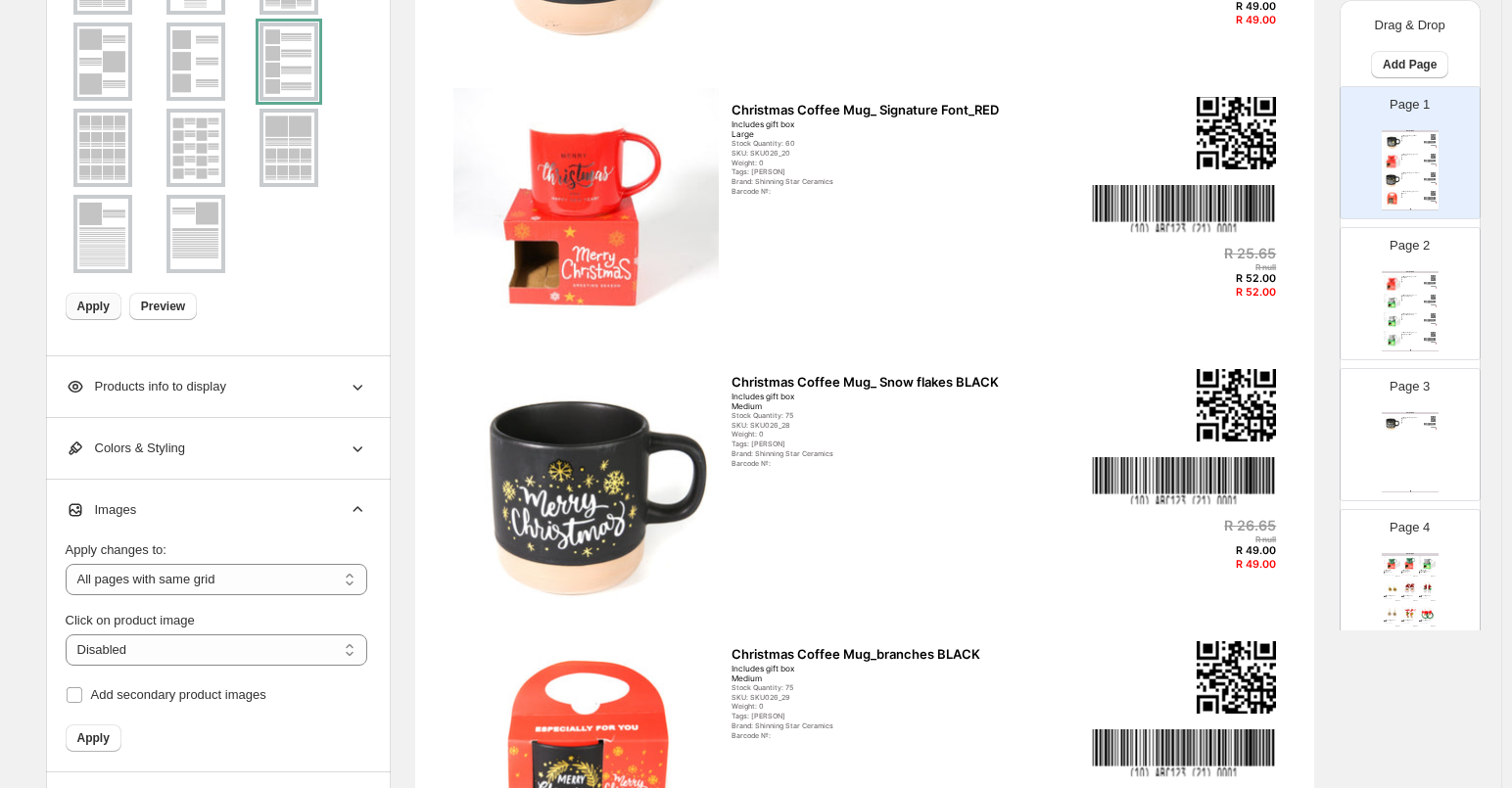 scroll, scrollTop: 11, scrollLeft: 0, axis: vertical 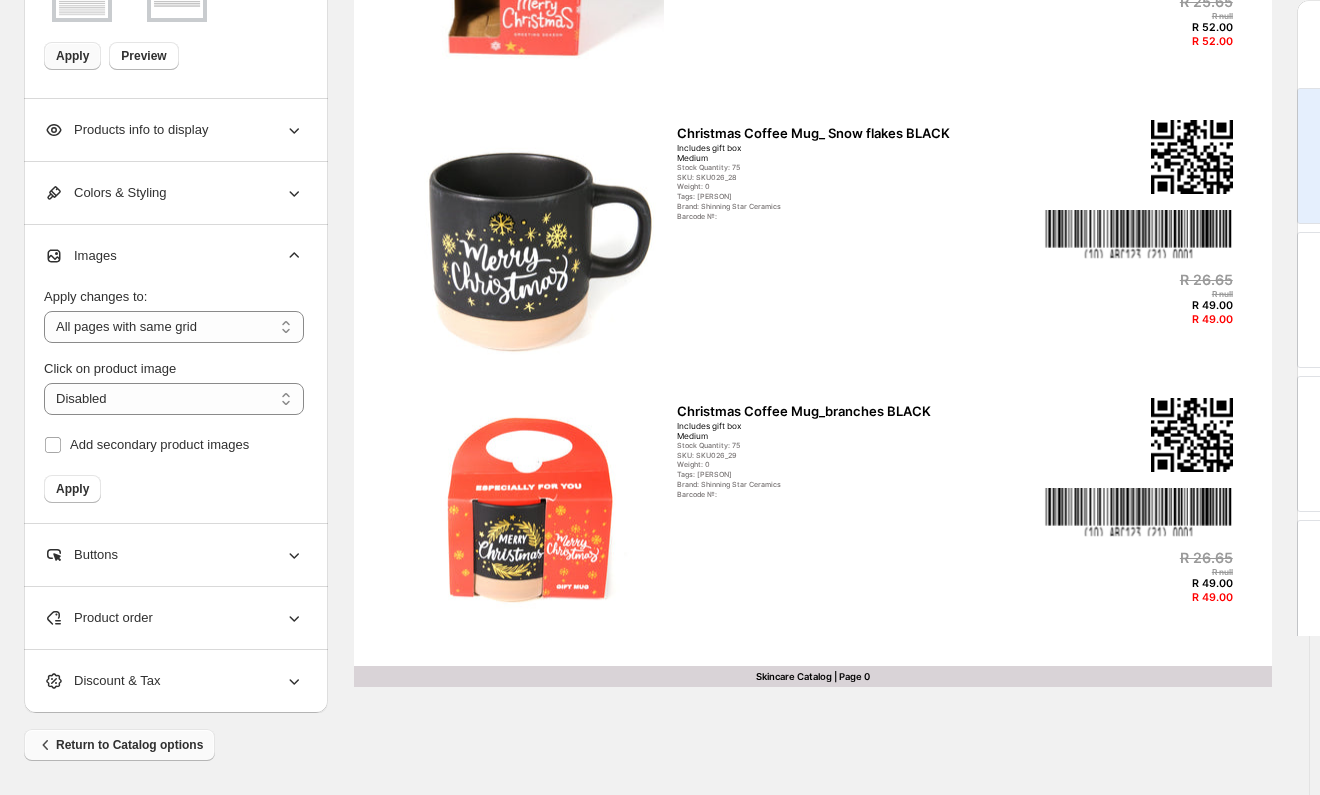 click on "Return to Catalog options" at bounding box center [119, 745] 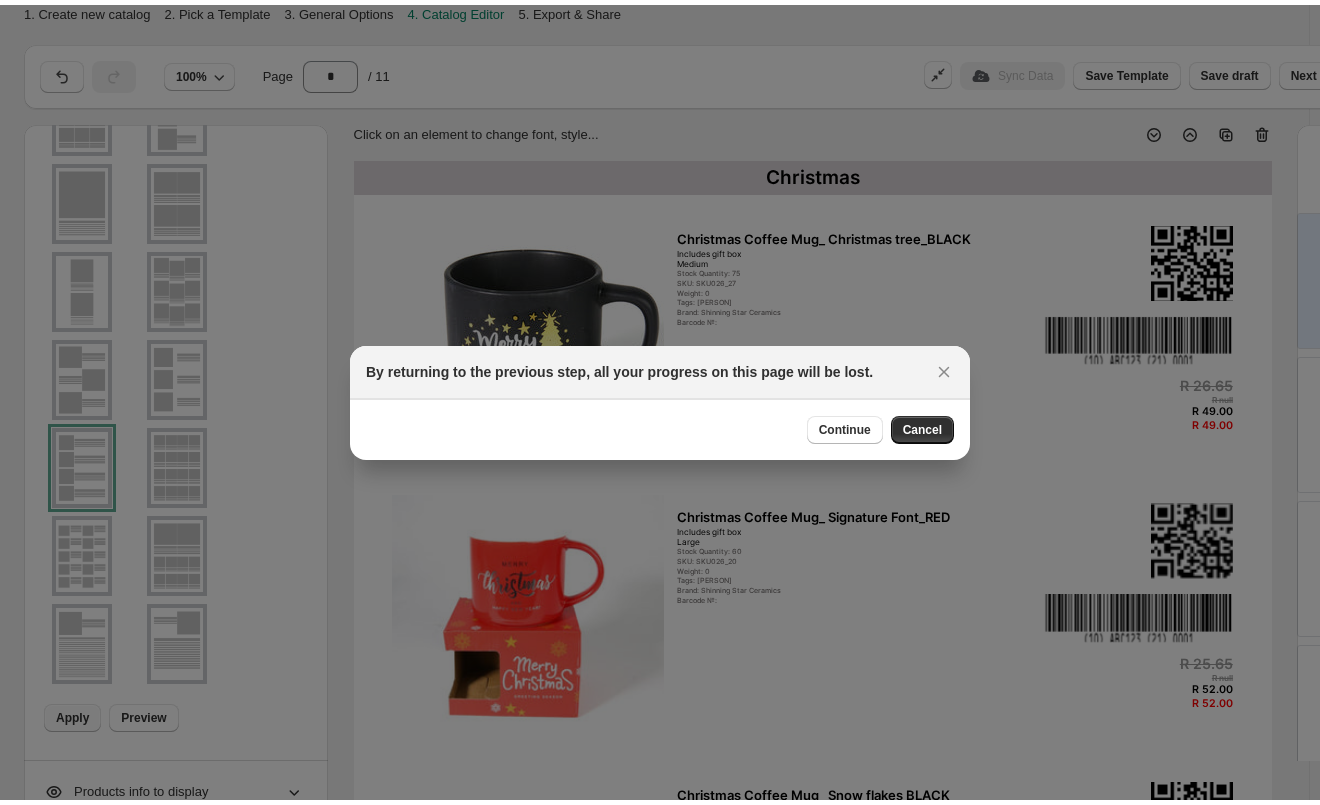 scroll, scrollTop: 0, scrollLeft: 0, axis: both 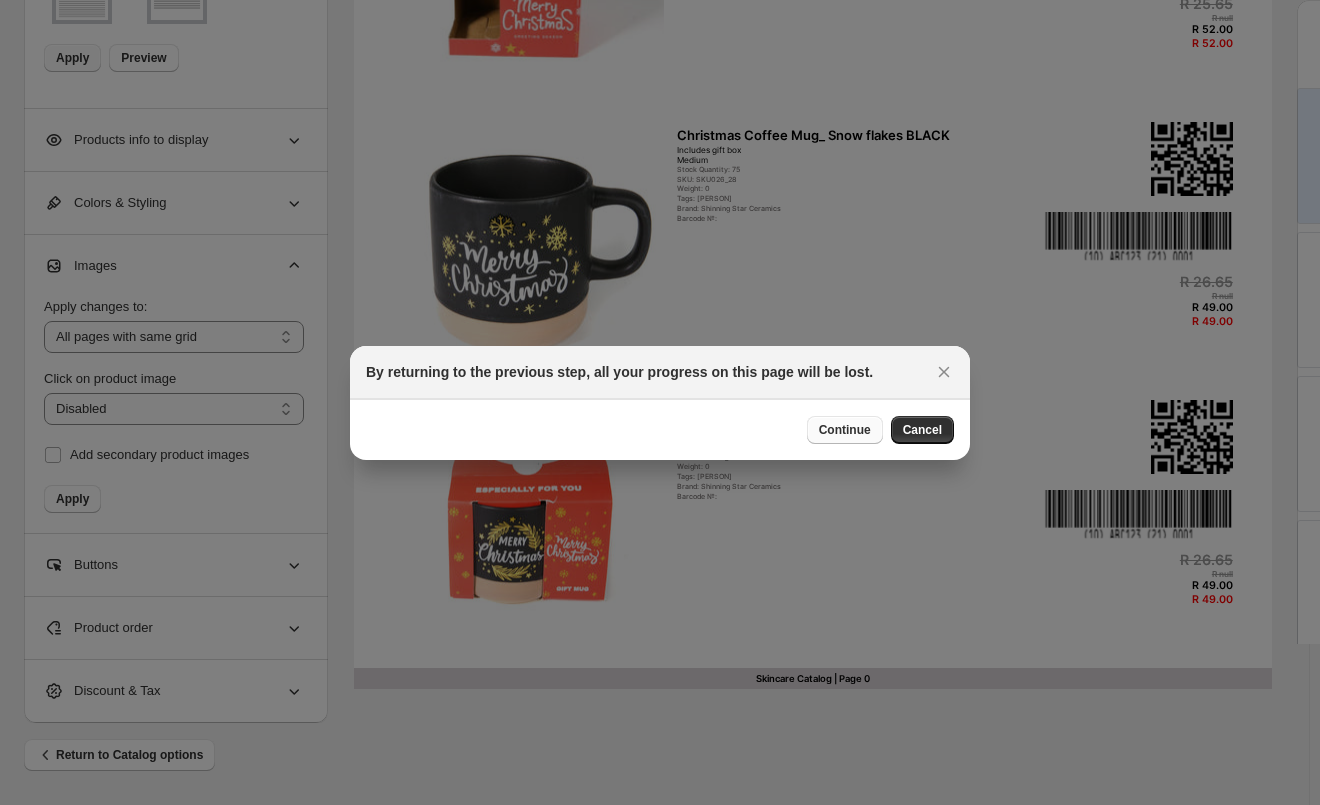click on "Continue" at bounding box center [845, 430] 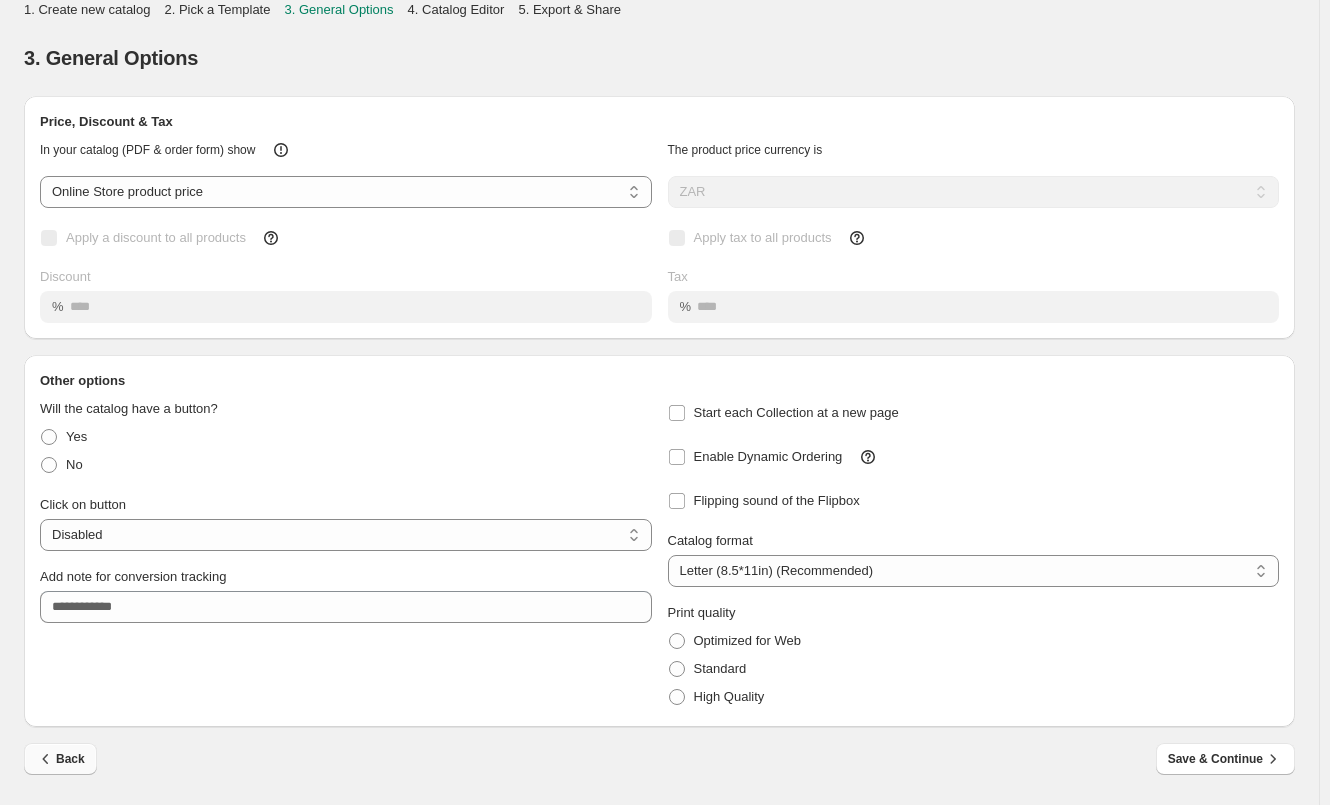click on "Back" at bounding box center [60, 759] 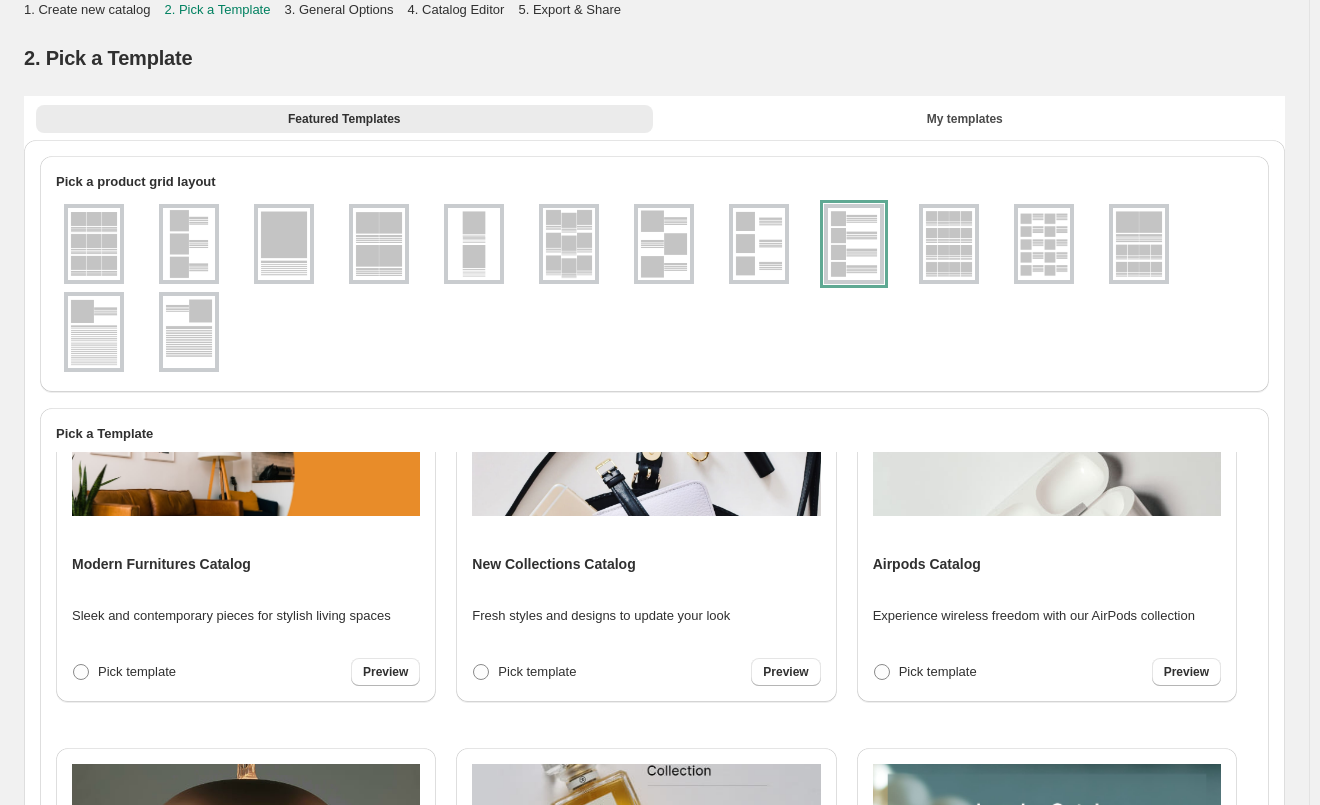 scroll, scrollTop: 900, scrollLeft: 0, axis: vertical 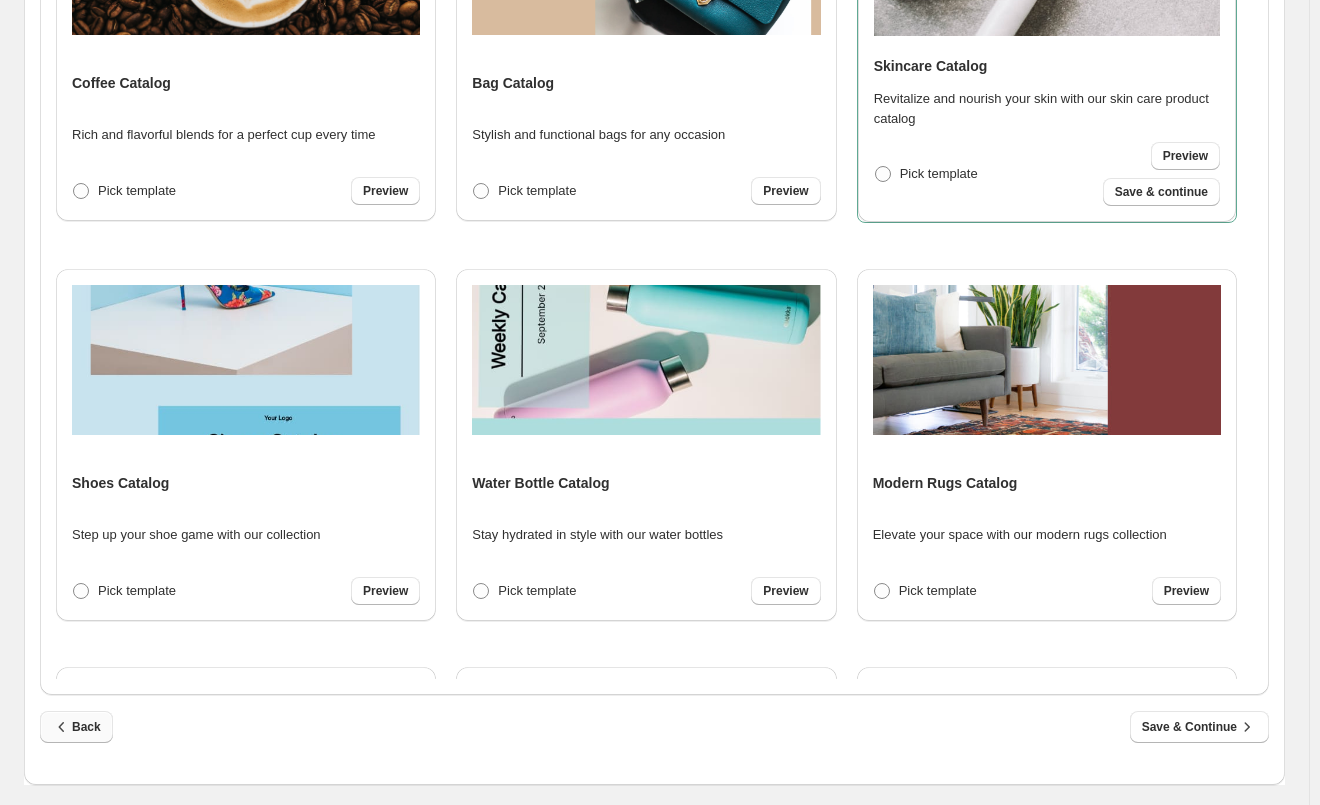click on "Back" at bounding box center [76, 727] 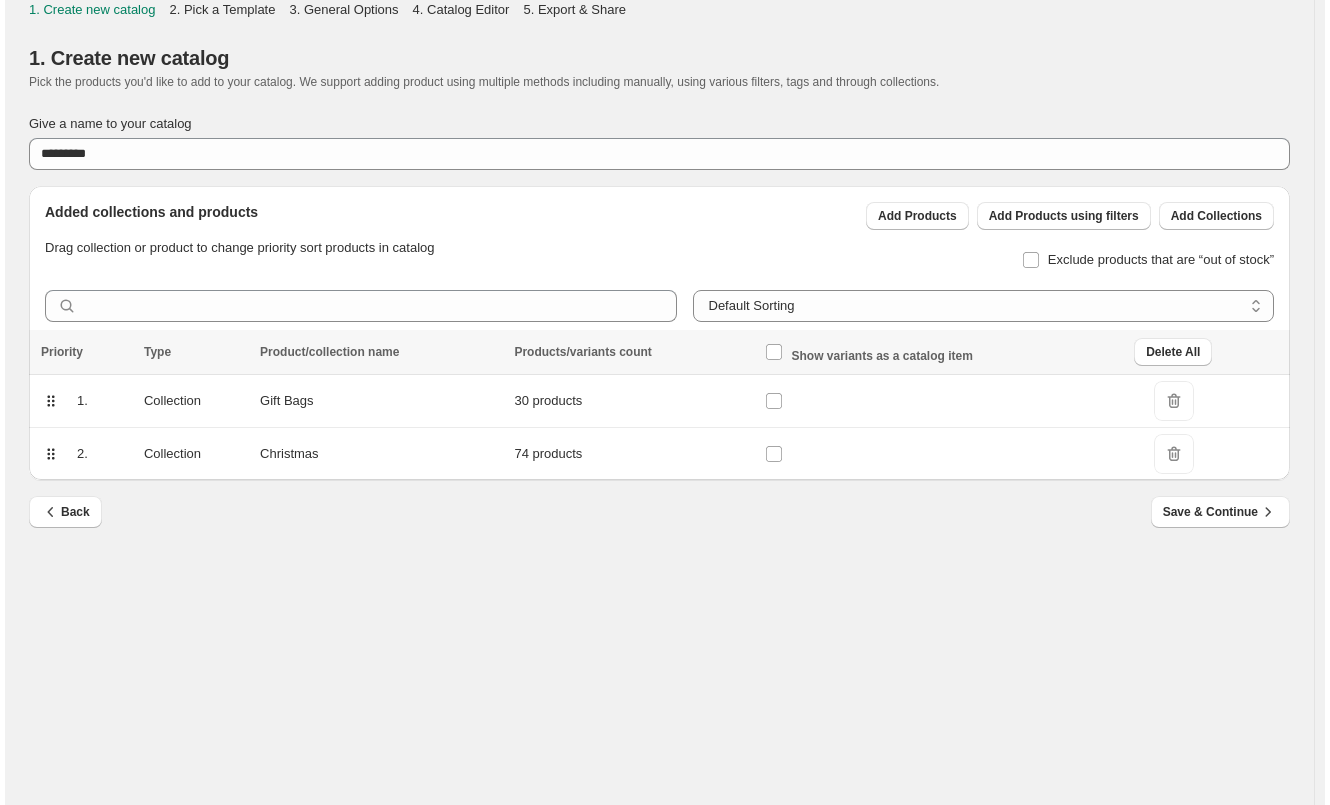 scroll, scrollTop: 0, scrollLeft: 0, axis: both 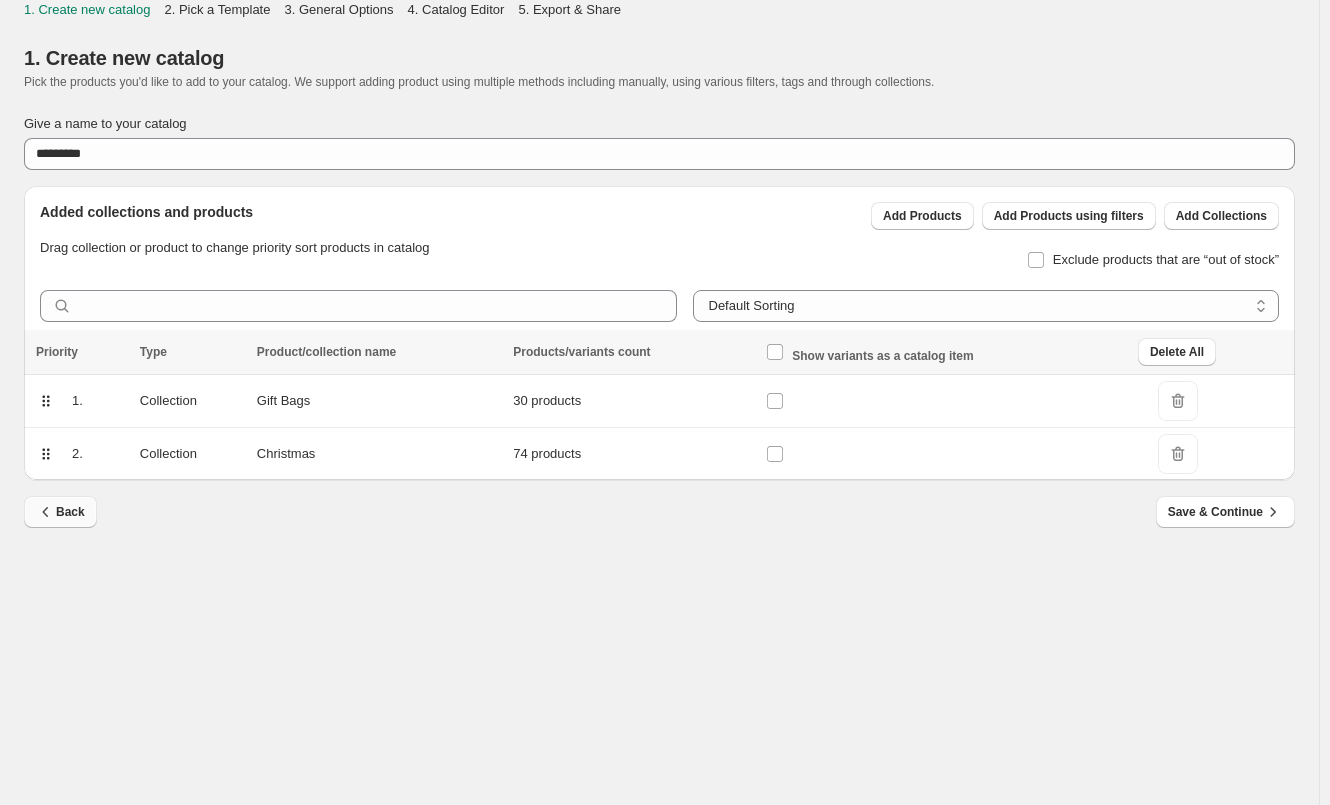 click on "Back" at bounding box center (60, 512) 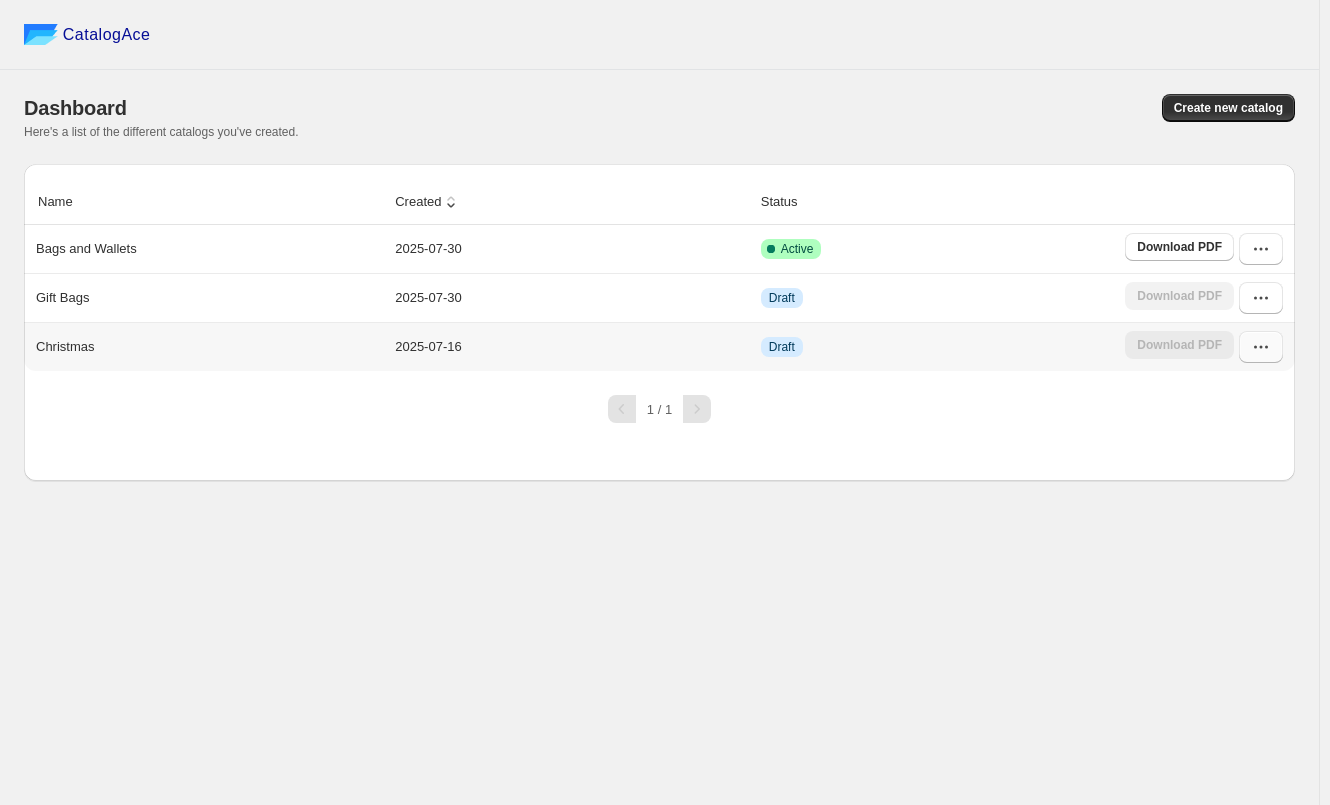 click 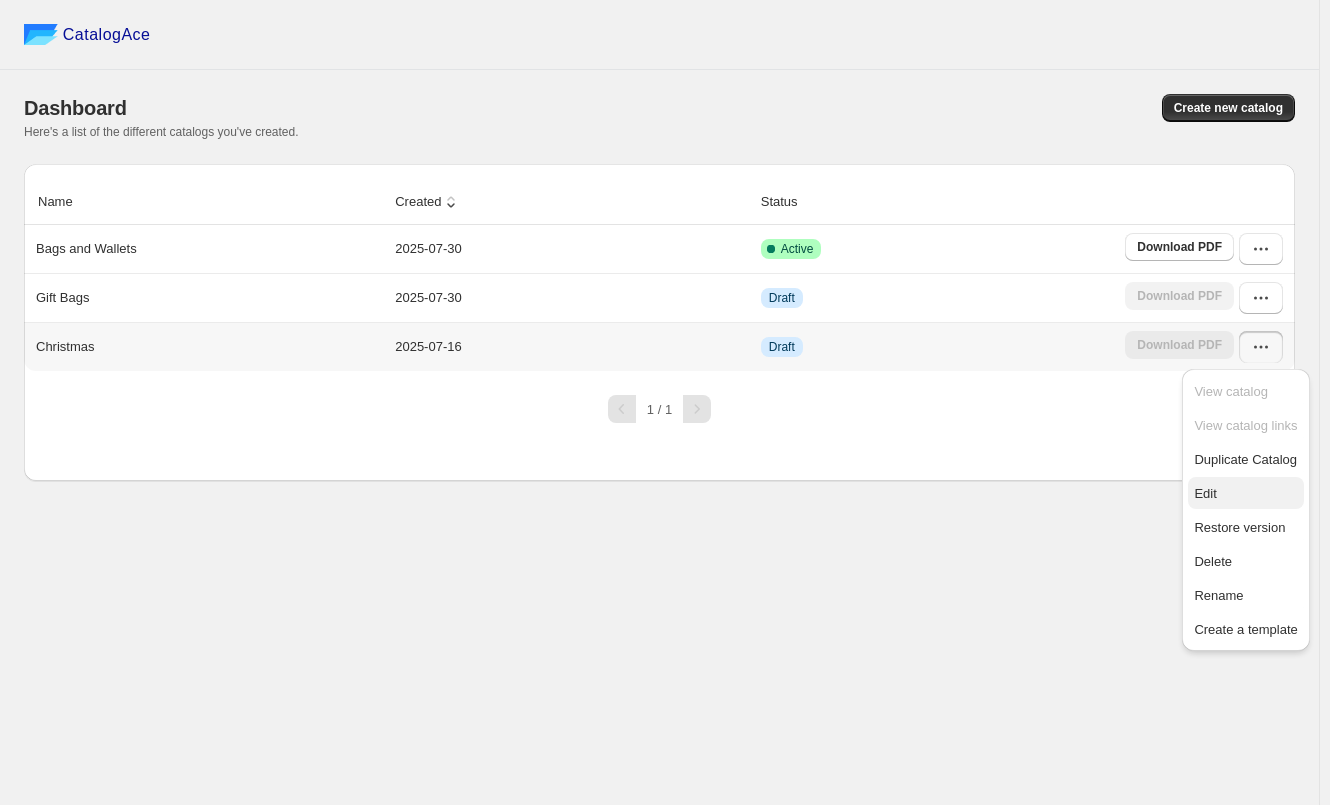 click on "Edit" at bounding box center (1205, 493) 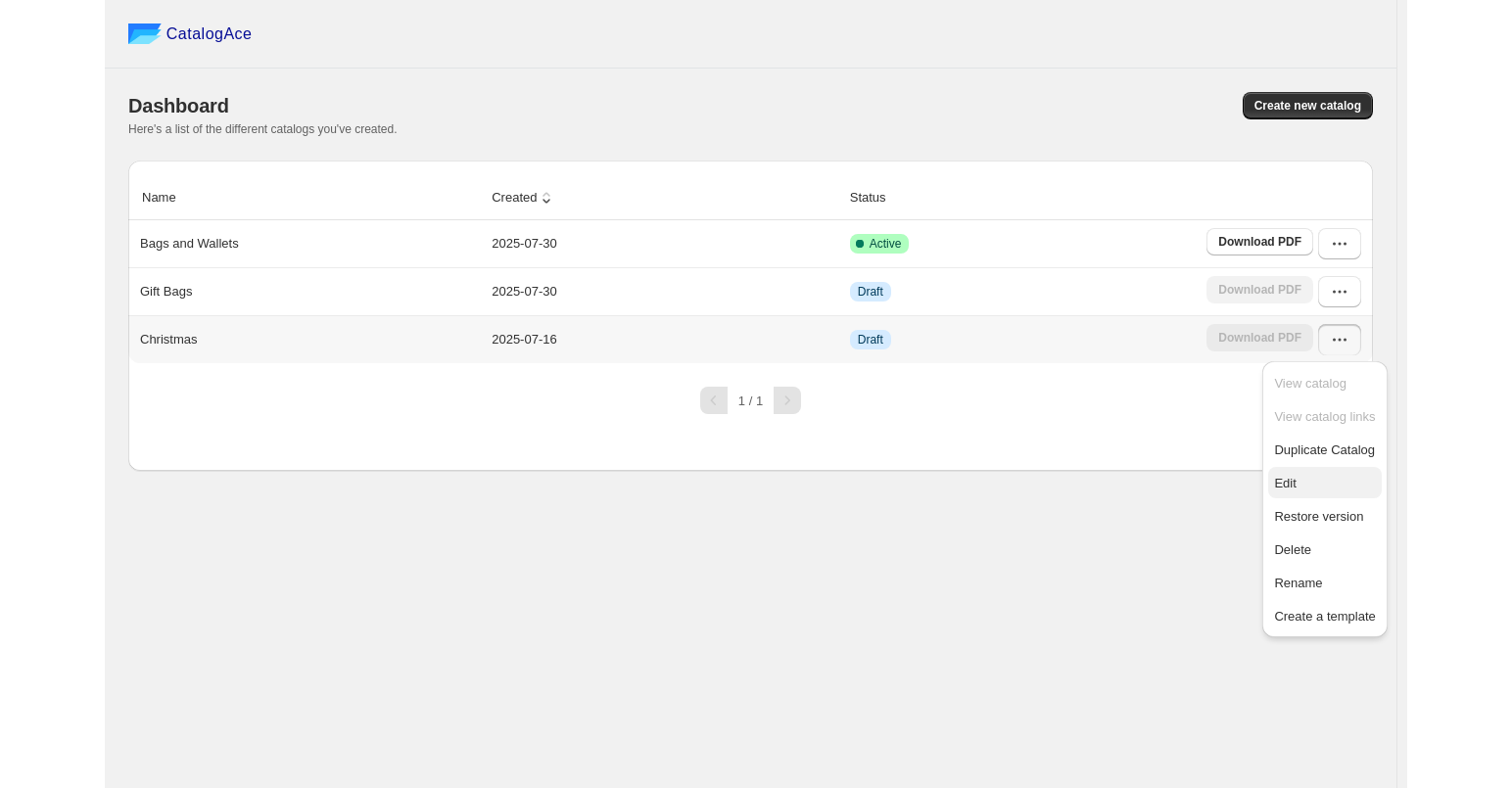 scroll, scrollTop: 0, scrollLeft: 0, axis: both 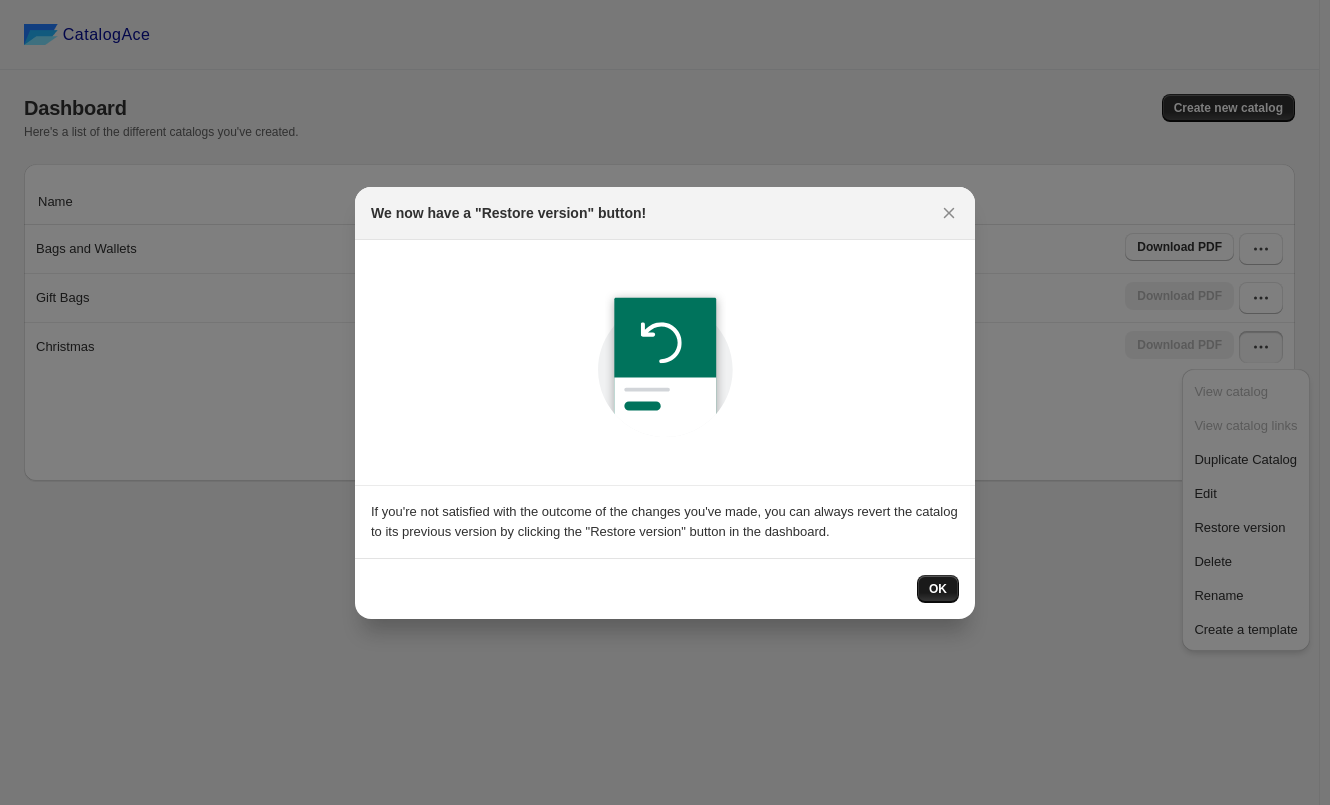 click on "OK" at bounding box center [938, 589] 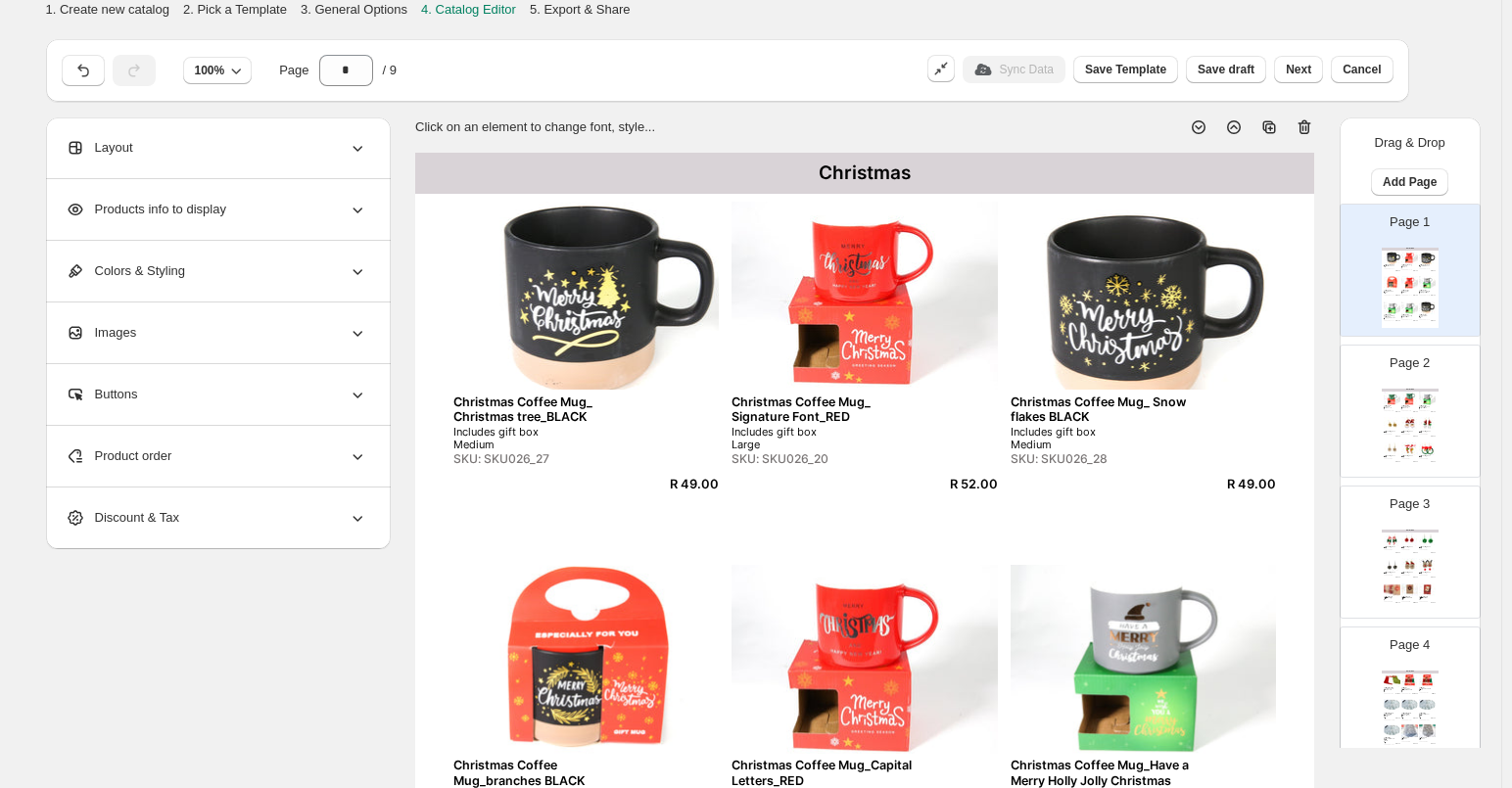 click 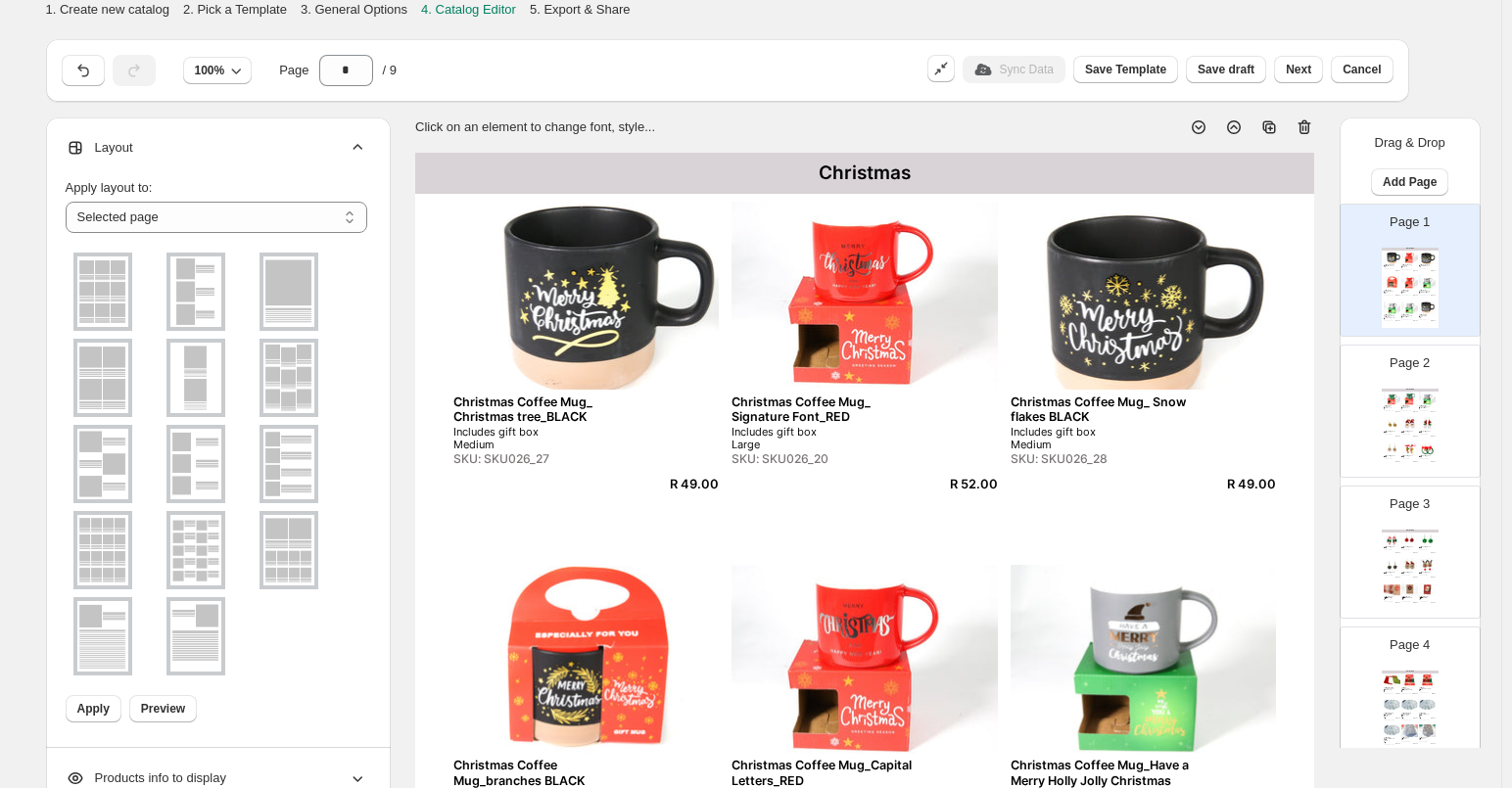 scroll, scrollTop: 11, scrollLeft: 0, axis: vertical 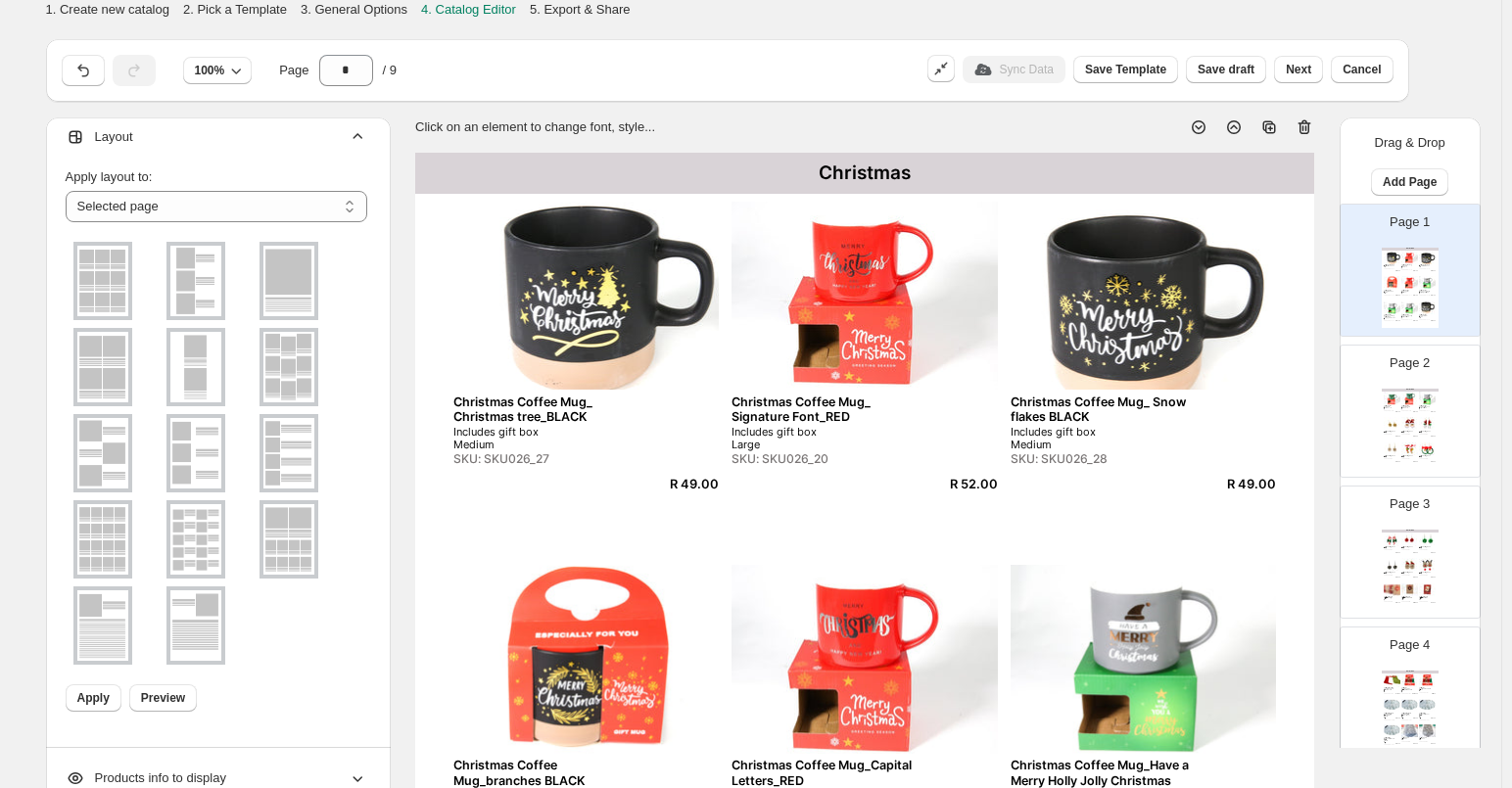 click at bounding box center [289, 453] 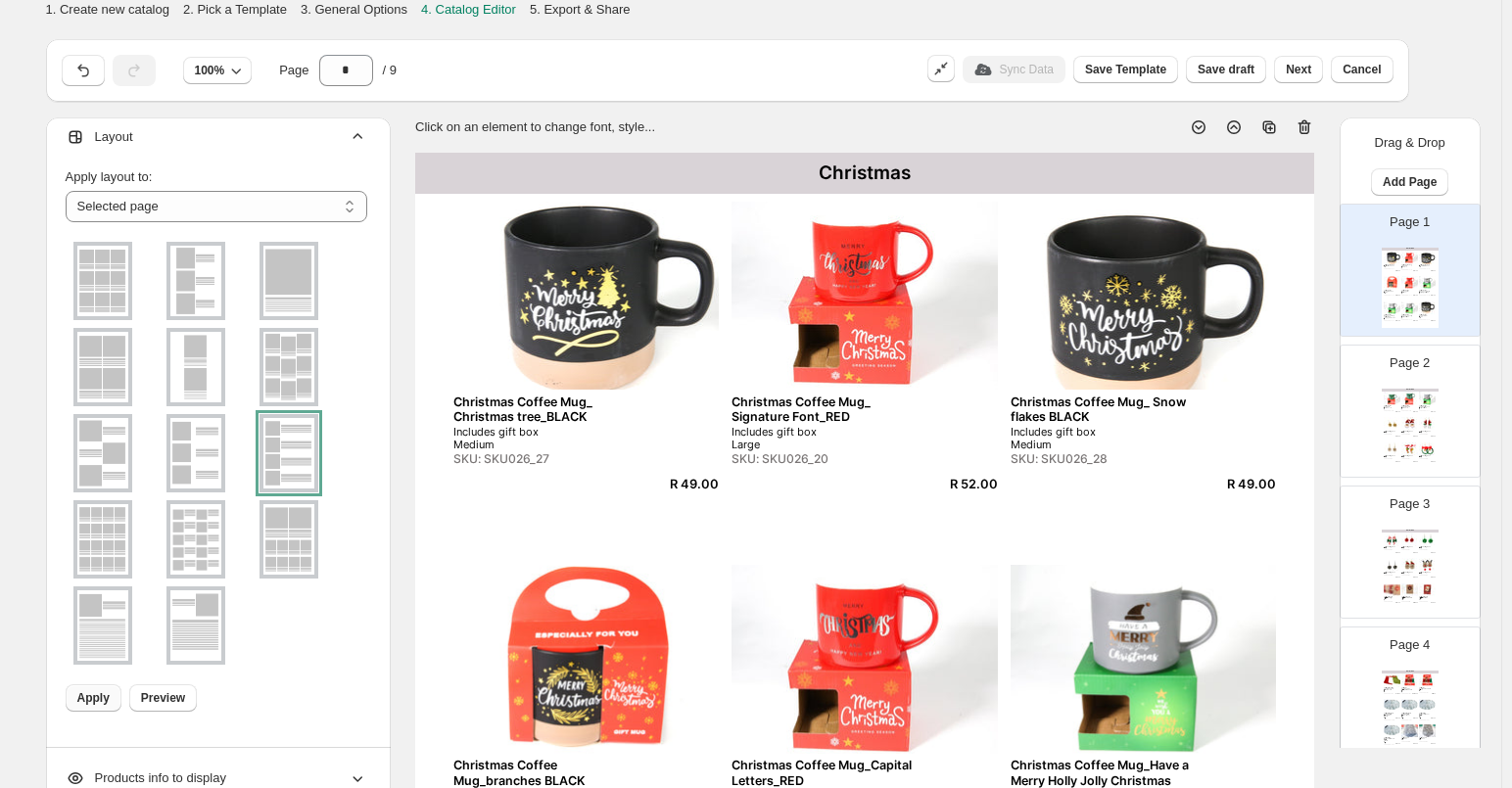 click on "Apply" at bounding box center (93, 698) 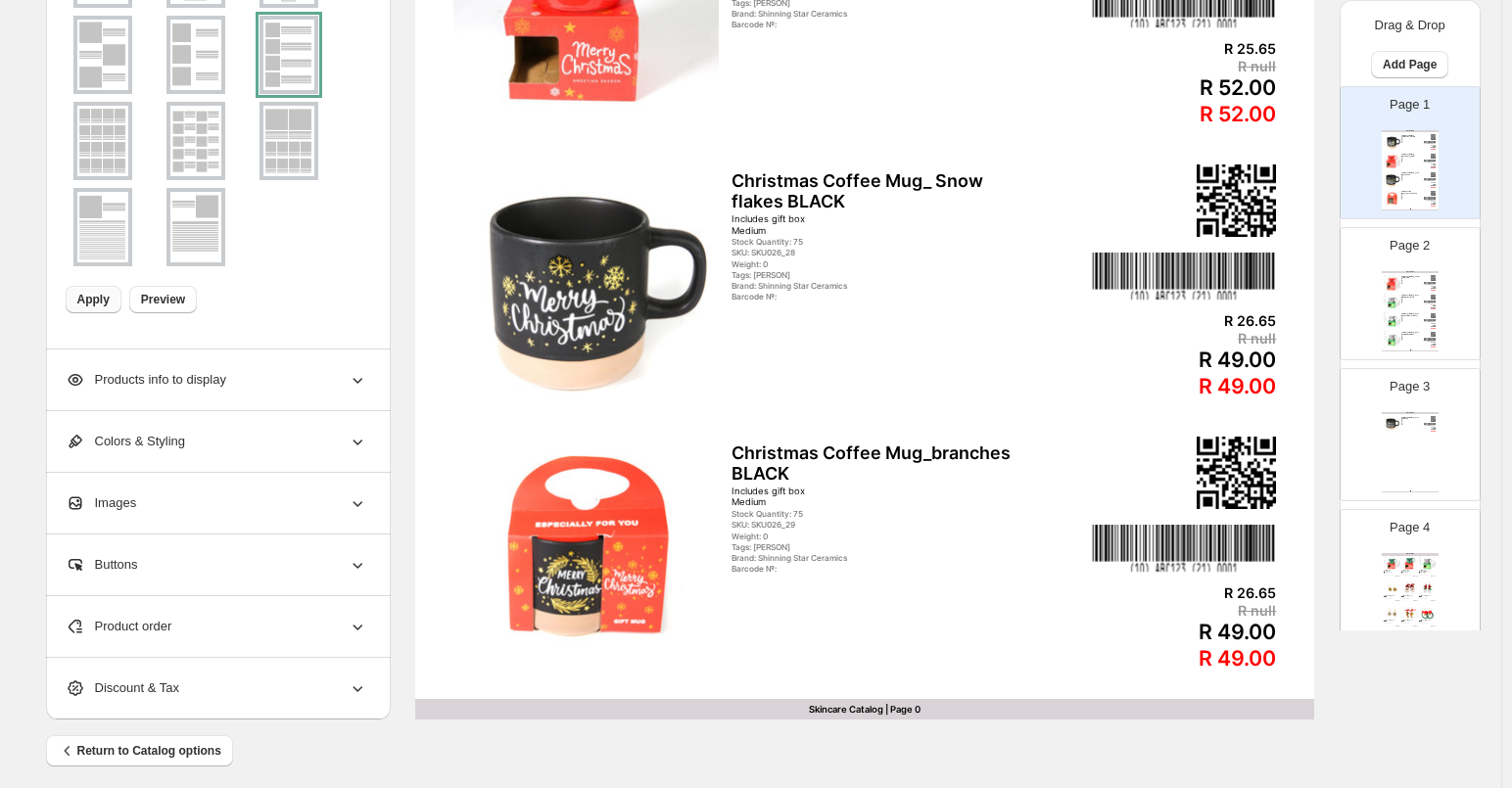 scroll, scrollTop: 608, scrollLeft: 0, axis: vertical 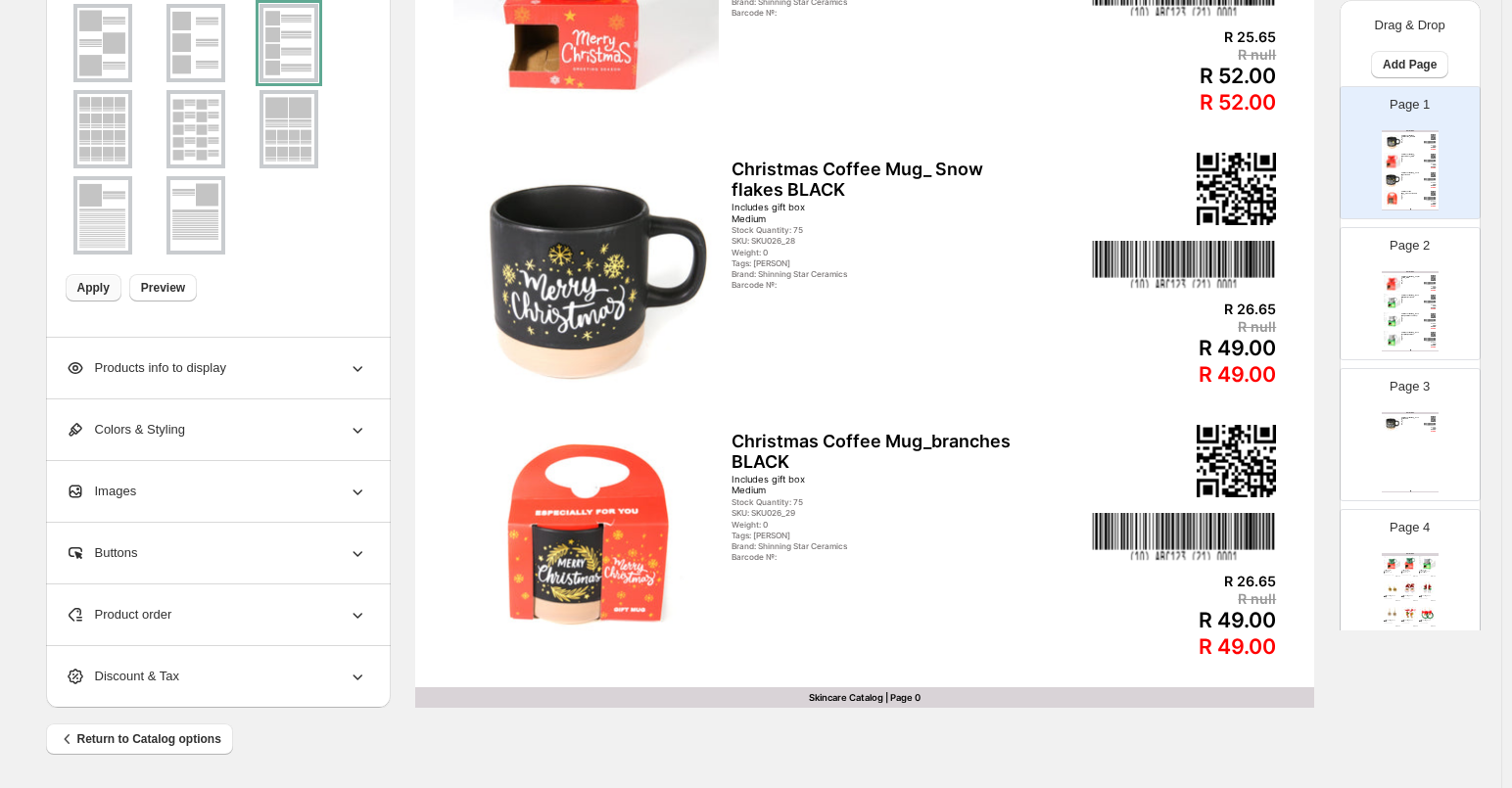 click 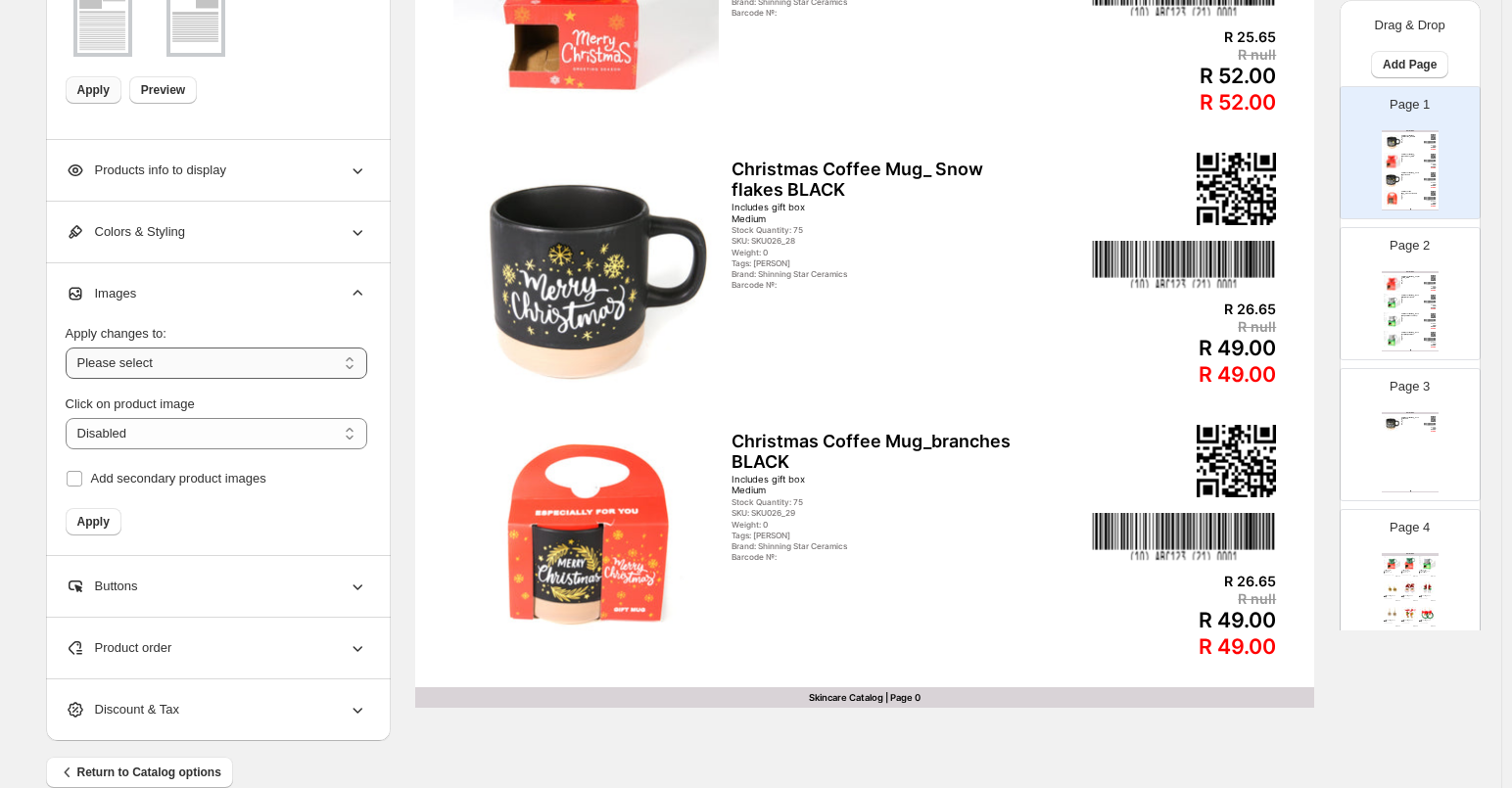 drag, startPoint x: 358, startPoint y: 373, endPoint x: 342, endPoint y: 377, distance: 16.492423 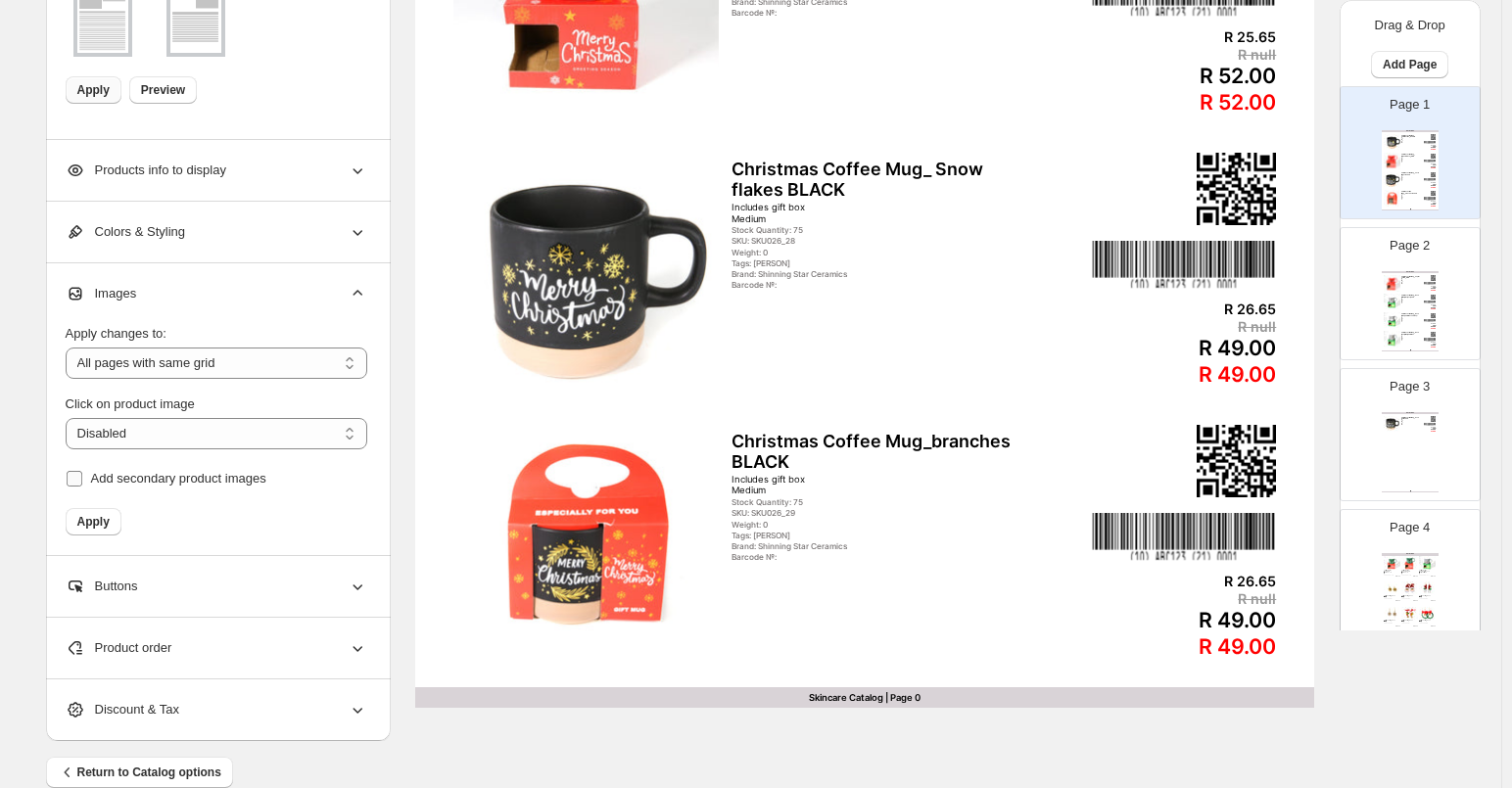 click on "Add secondary product images" at bounding box center (165, 479) 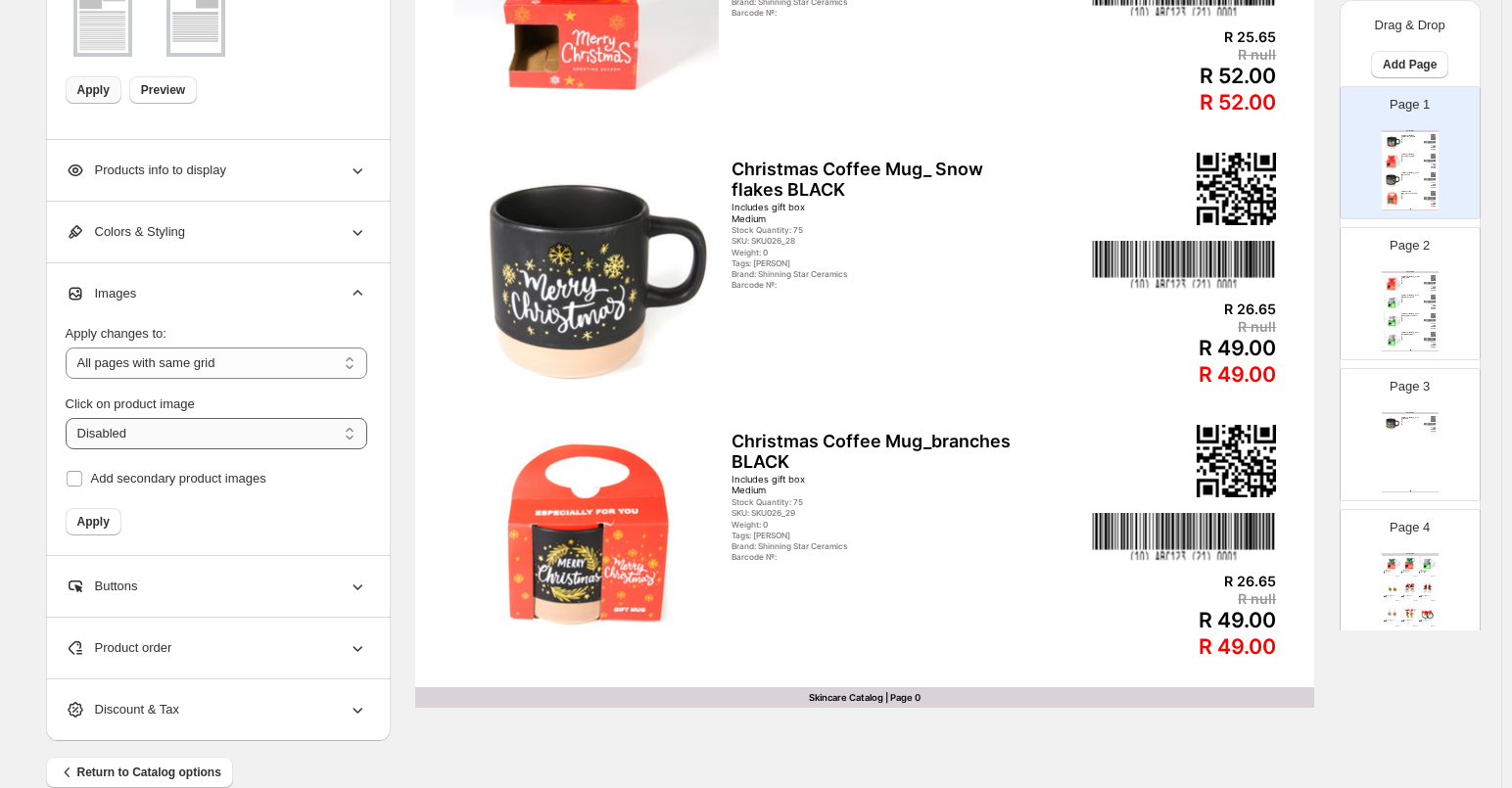click on "**********" at bounding box center (216, 434) 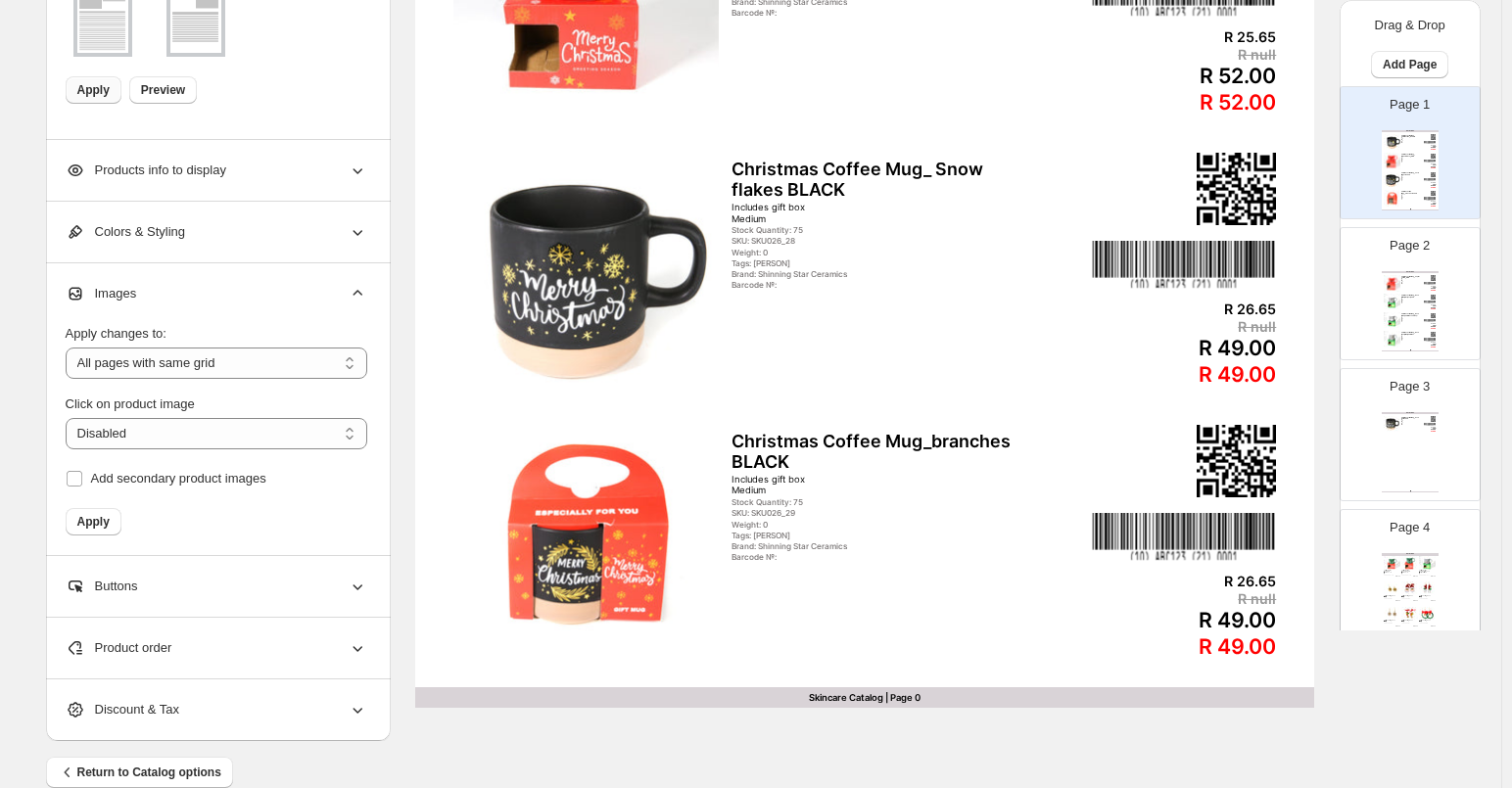 click on "**********" at bounding box center [216, 434] 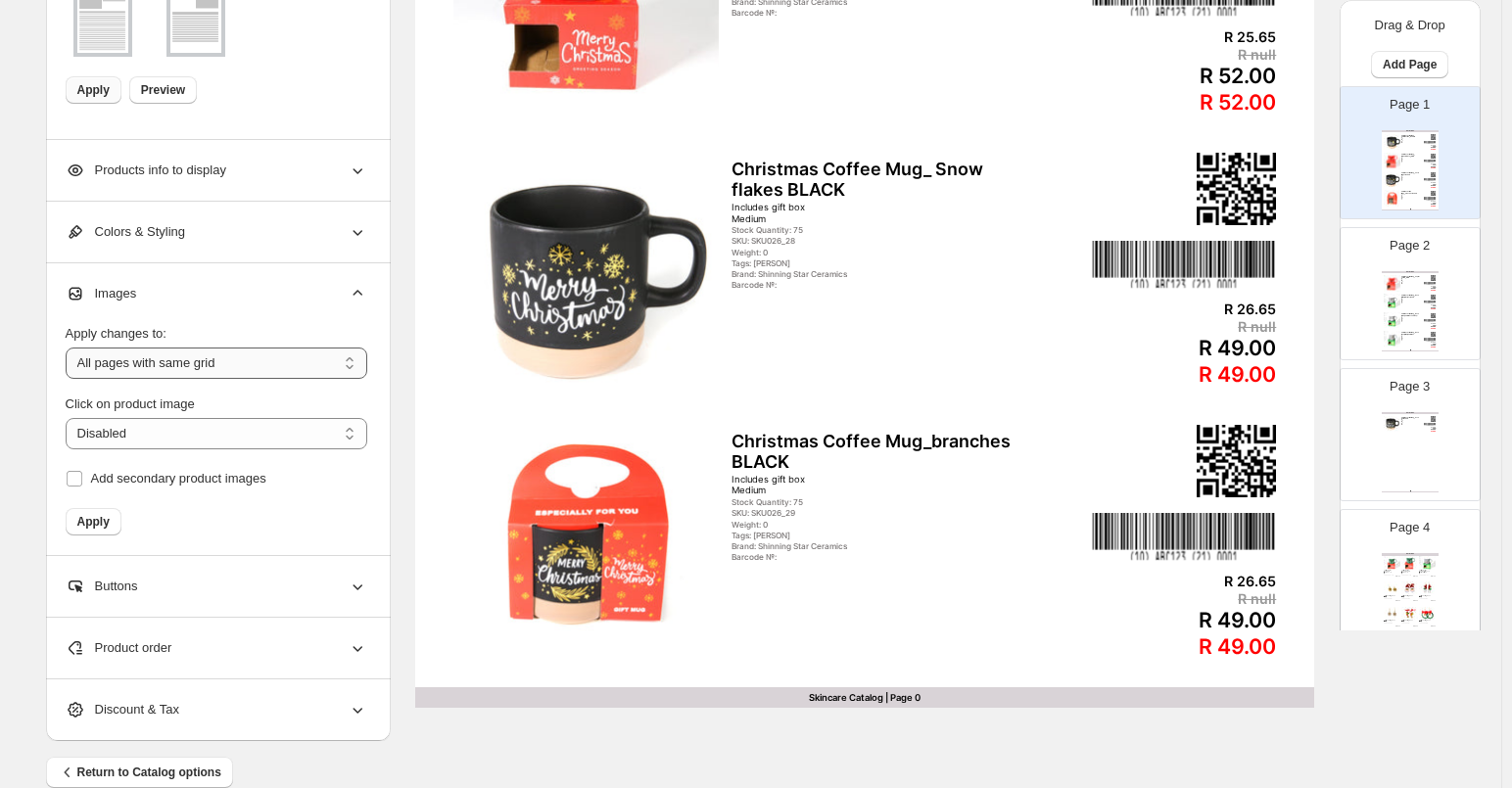 click on "**********" at bounding box center [216, 363] 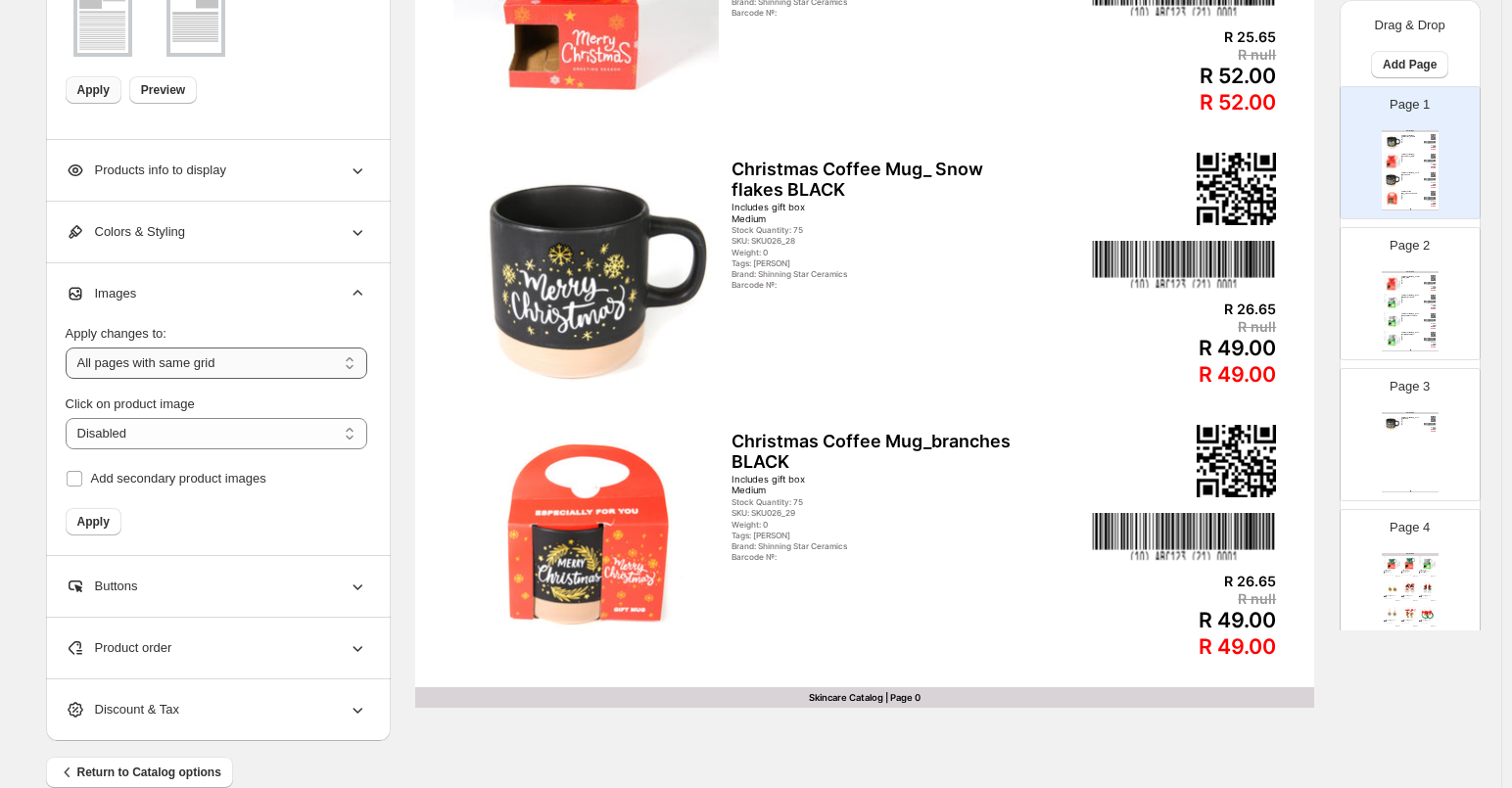click on "**********" at bounding box center [216, 363] 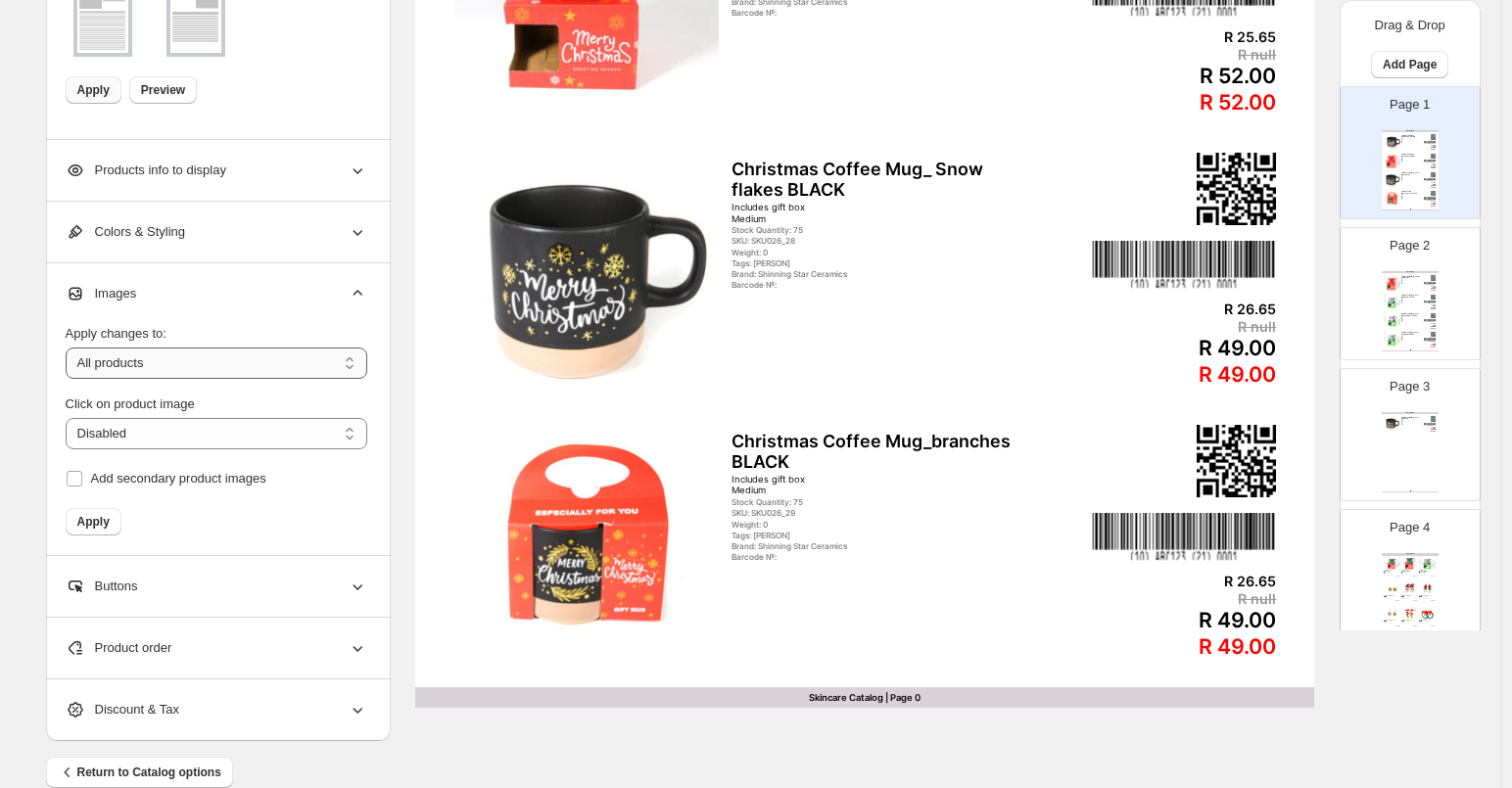 drag, startPoint x: 354, startPoint y: 363, endPoint x: 339, endPoint y: 377, distance: 20.518285 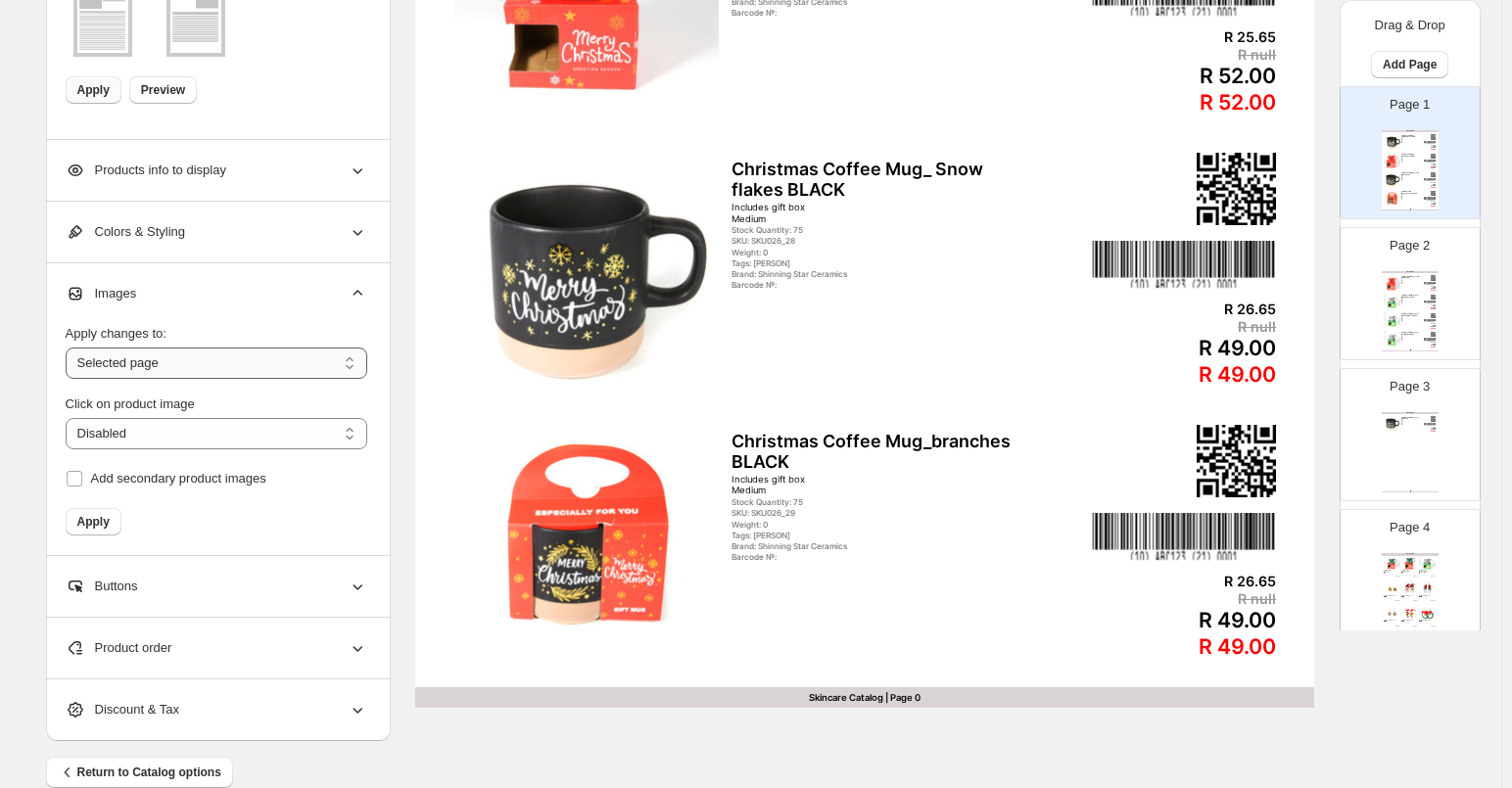 drag, startPoint x: 358, startPoint y: 372, endPoint x: 337, endPoint y: 377, distance: 21.587033 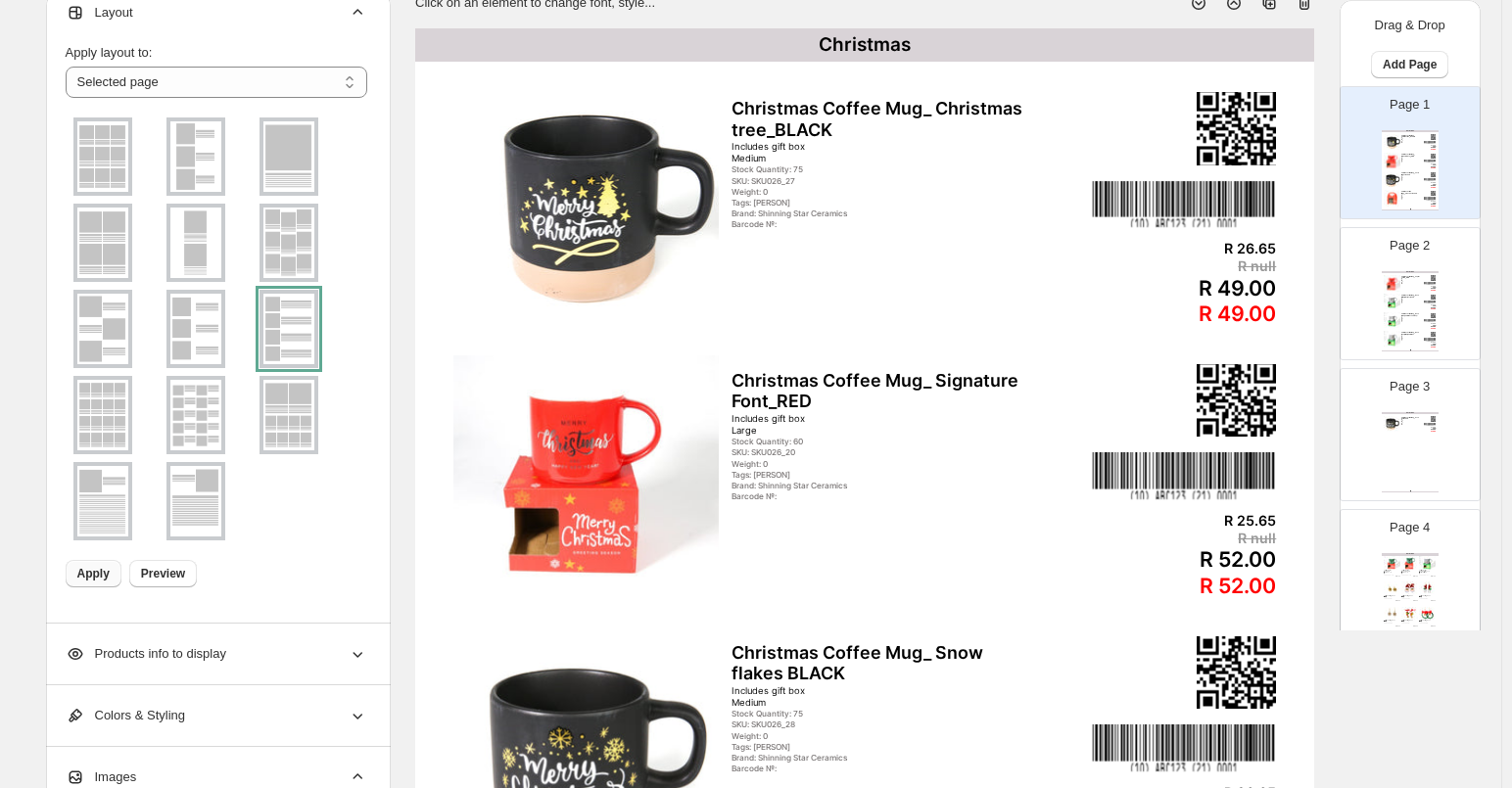scroll, scrollTop: 118, scrollLeft: 0, axis: vertical 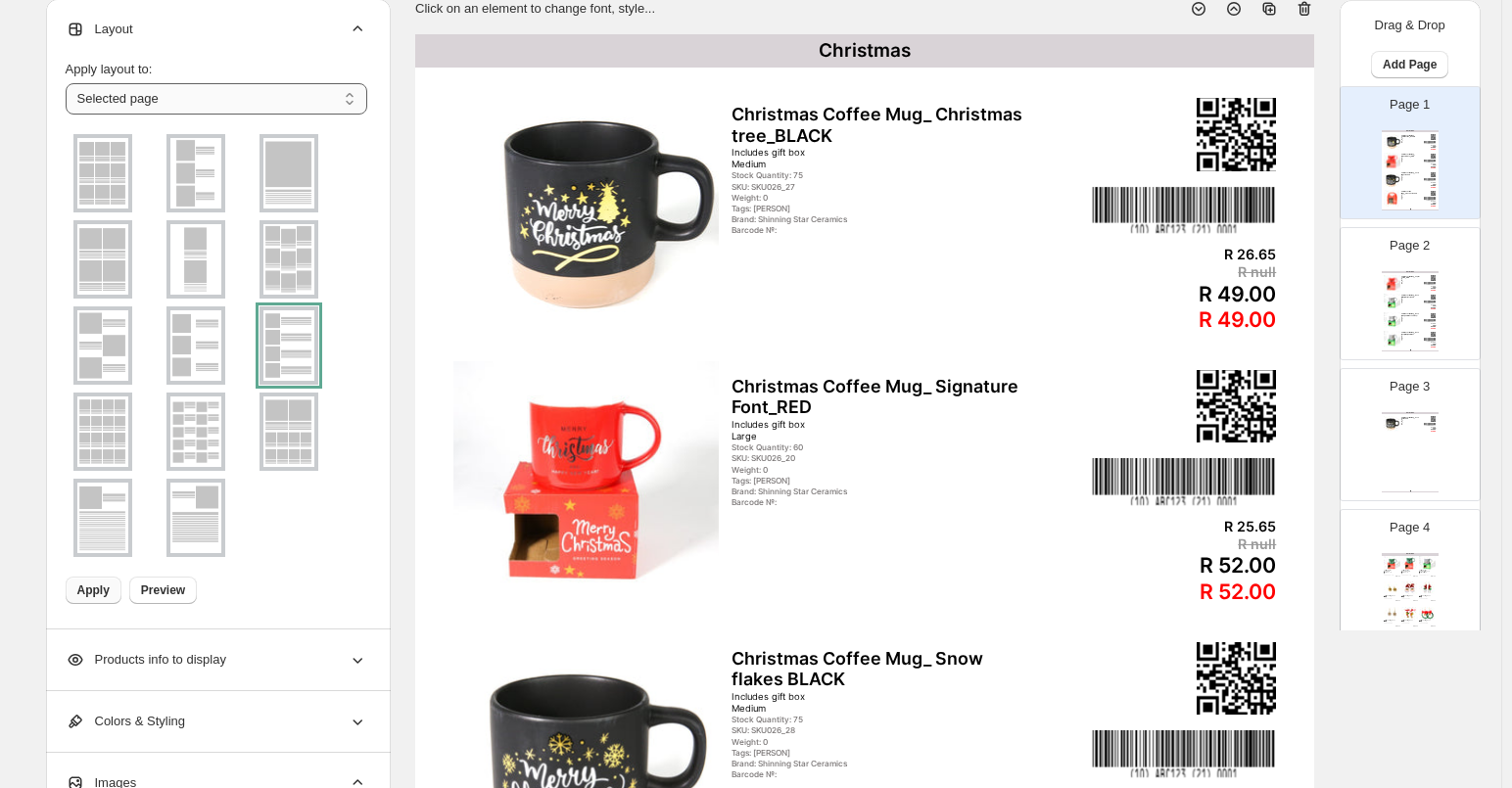 click on "**********" at bounding box center [216, 99] 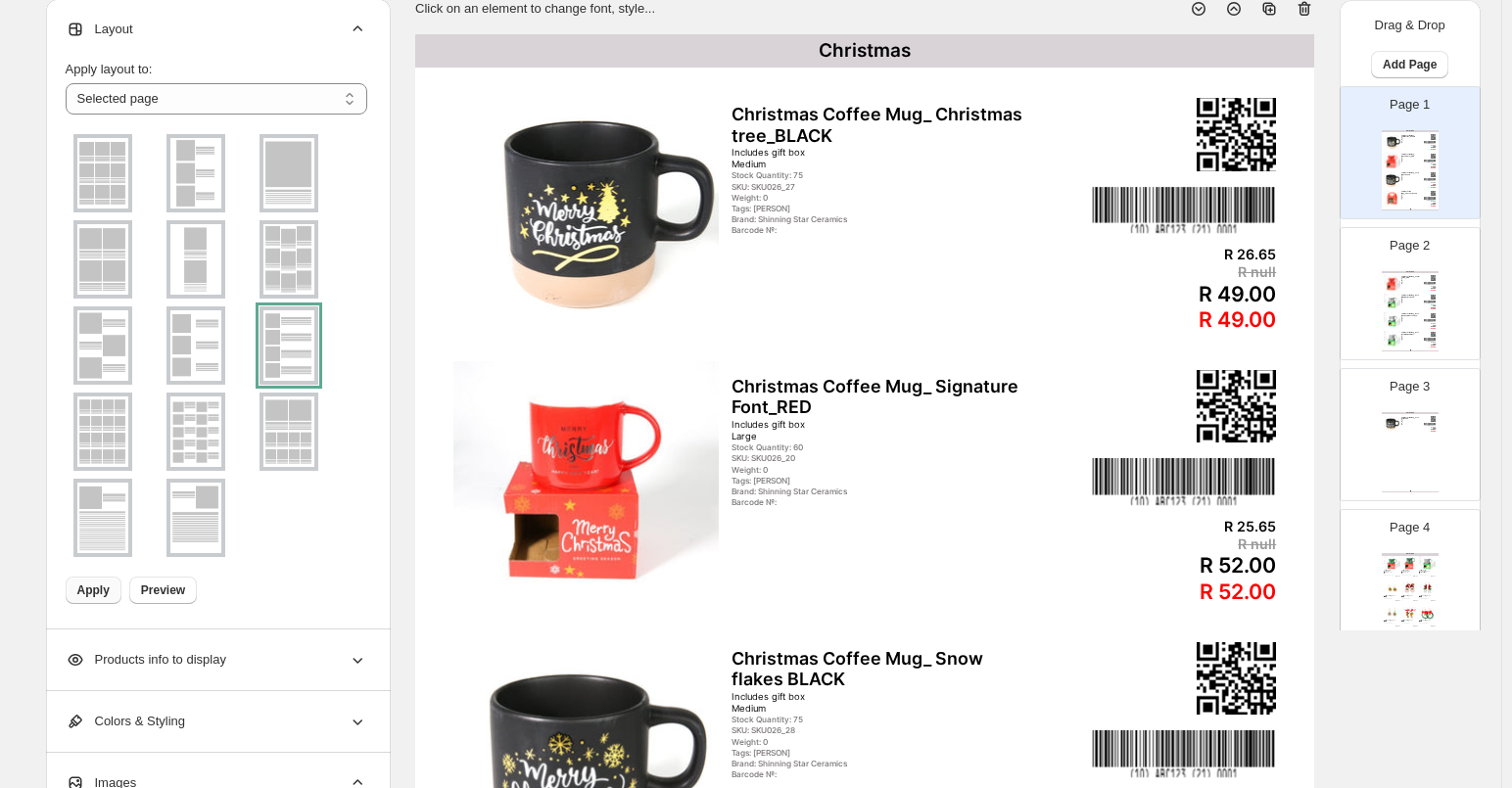 click on "Layout" at bounding box center [216, 29] 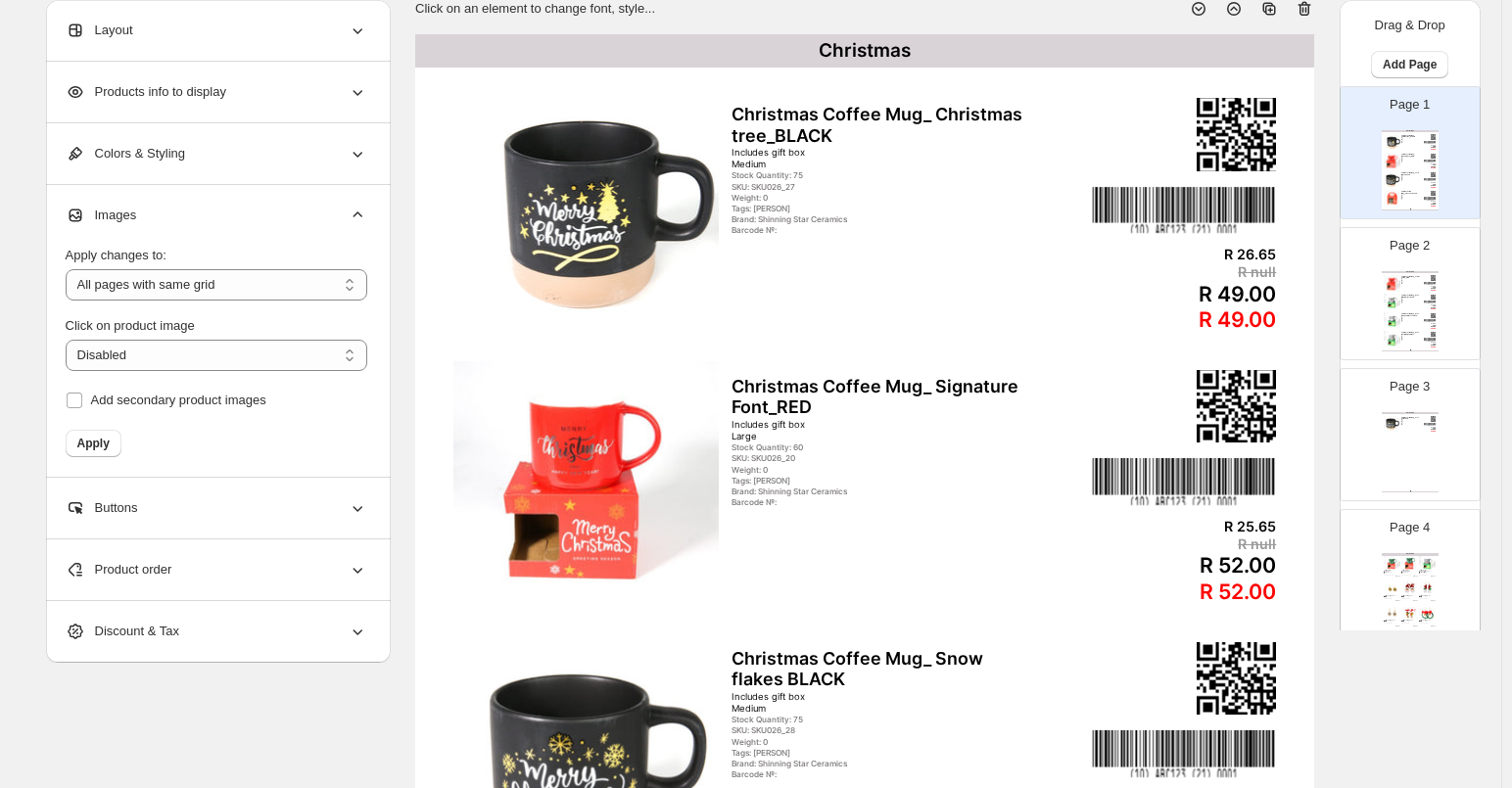 click 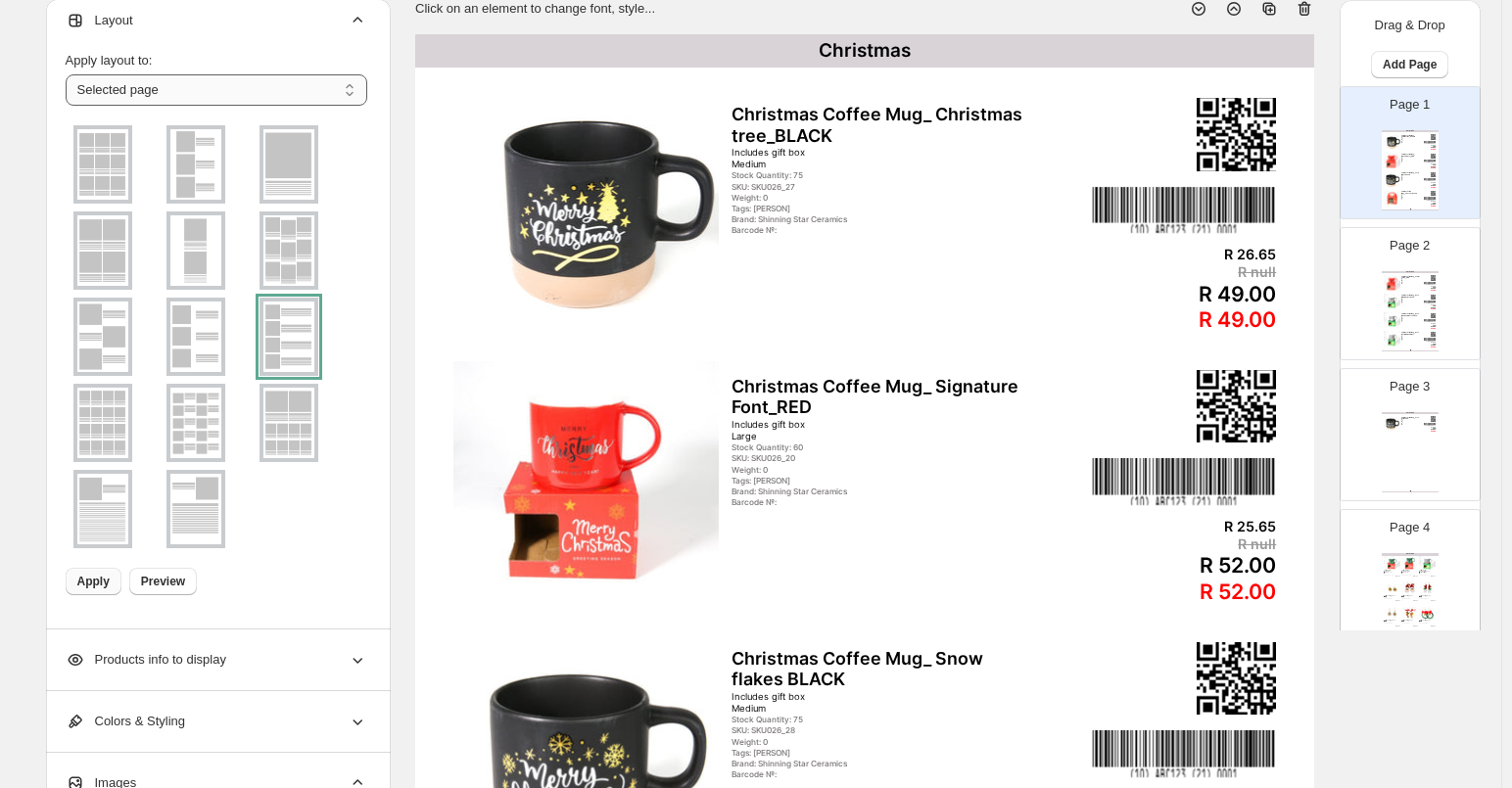 scroll, scrollTop: 11, scrollLeft: 0, axis: vertical 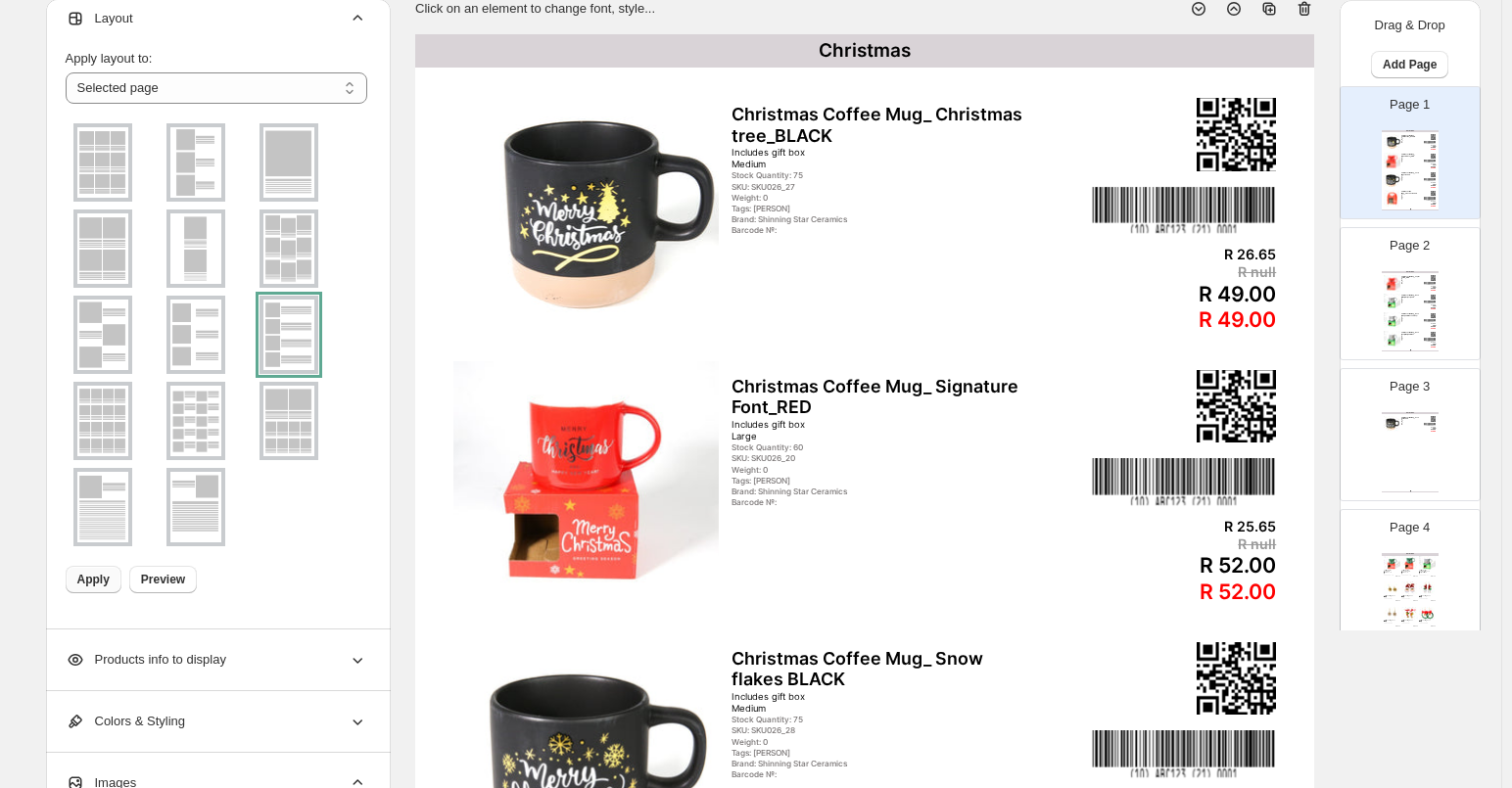 click at bounding box center (289, 421) 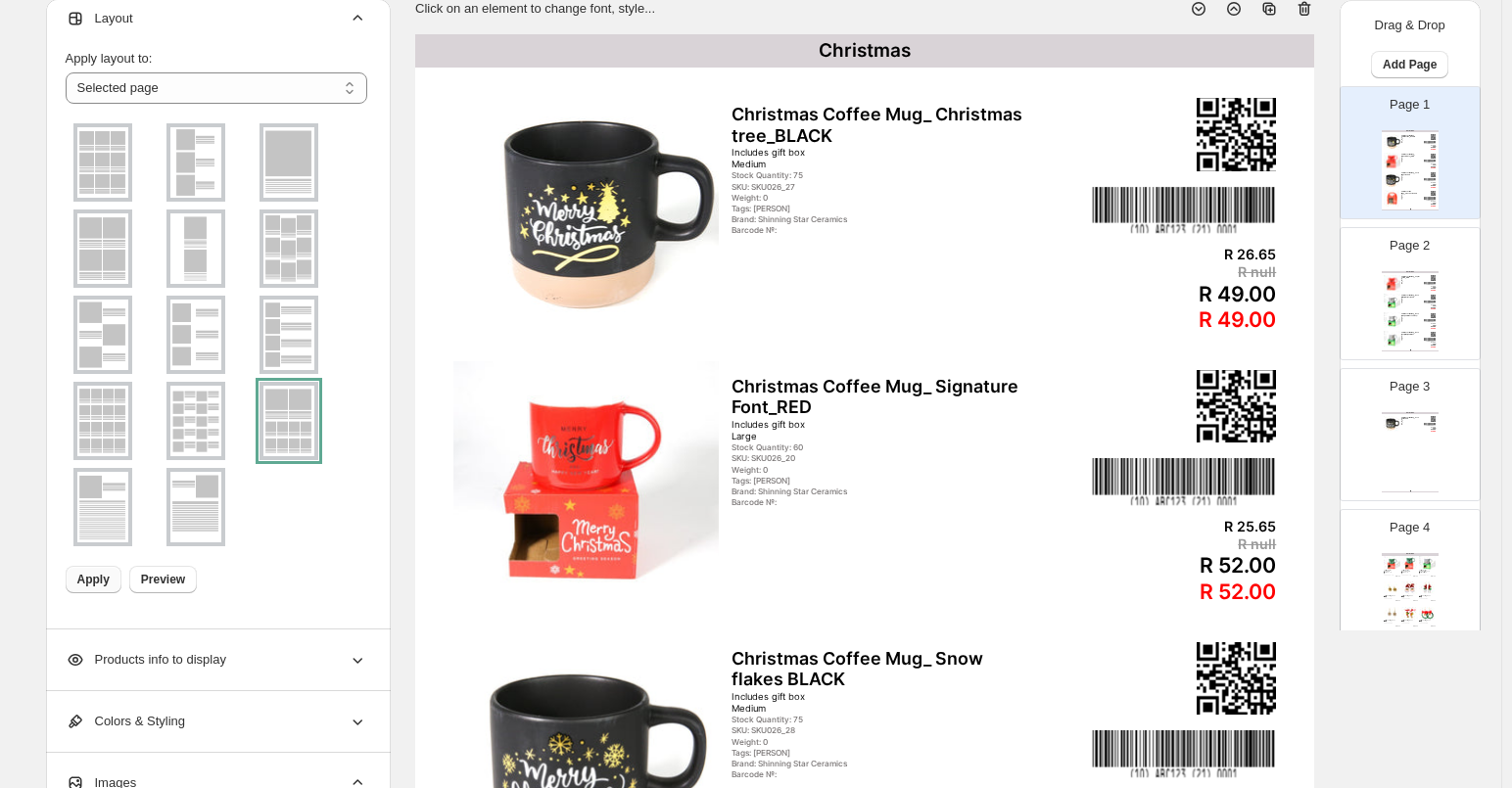 click on "Apply" at bounding box center (93, 579) 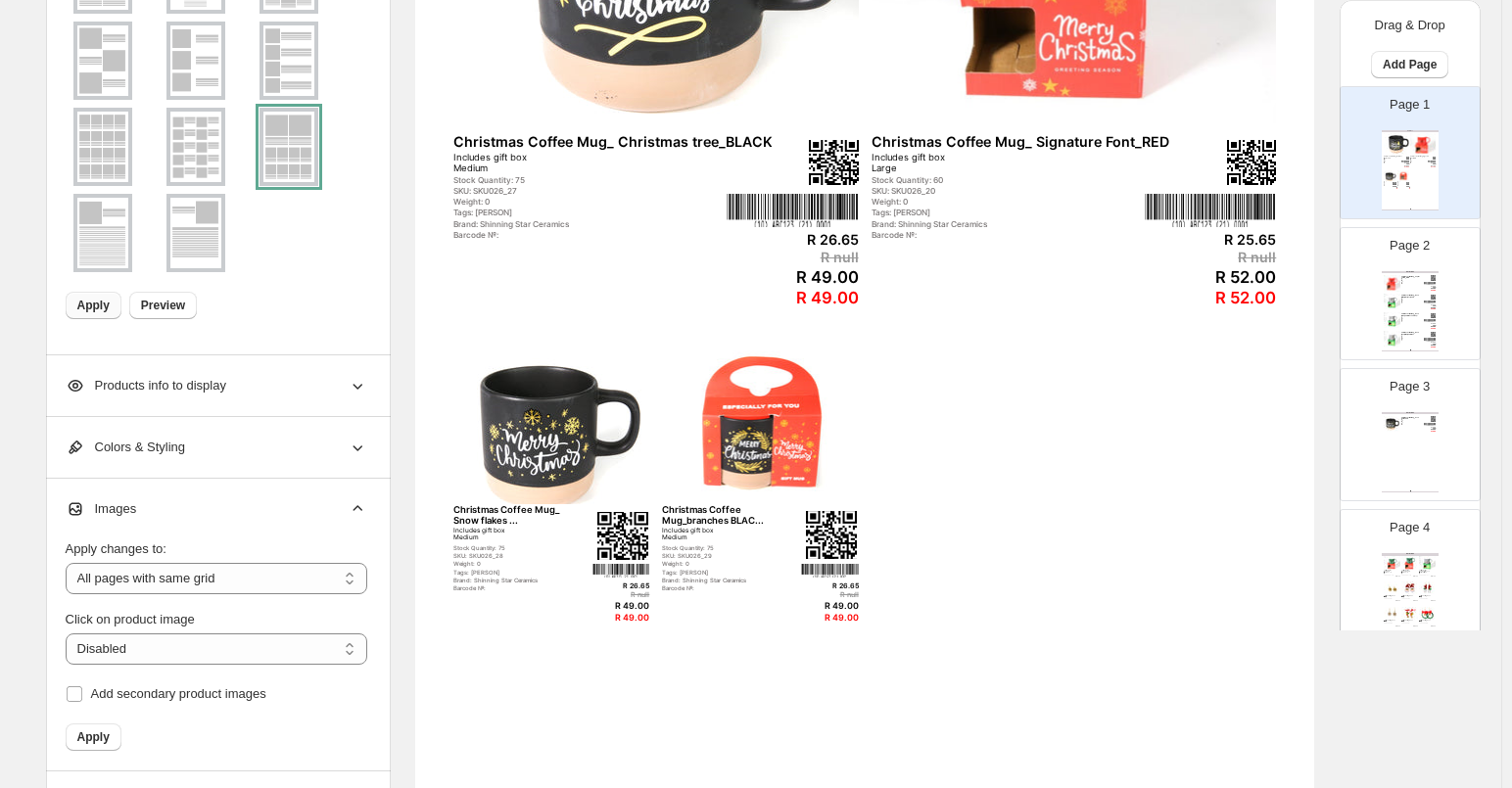 scroll, scrollTop: 412, scrollLeft: 0, axis: vertical 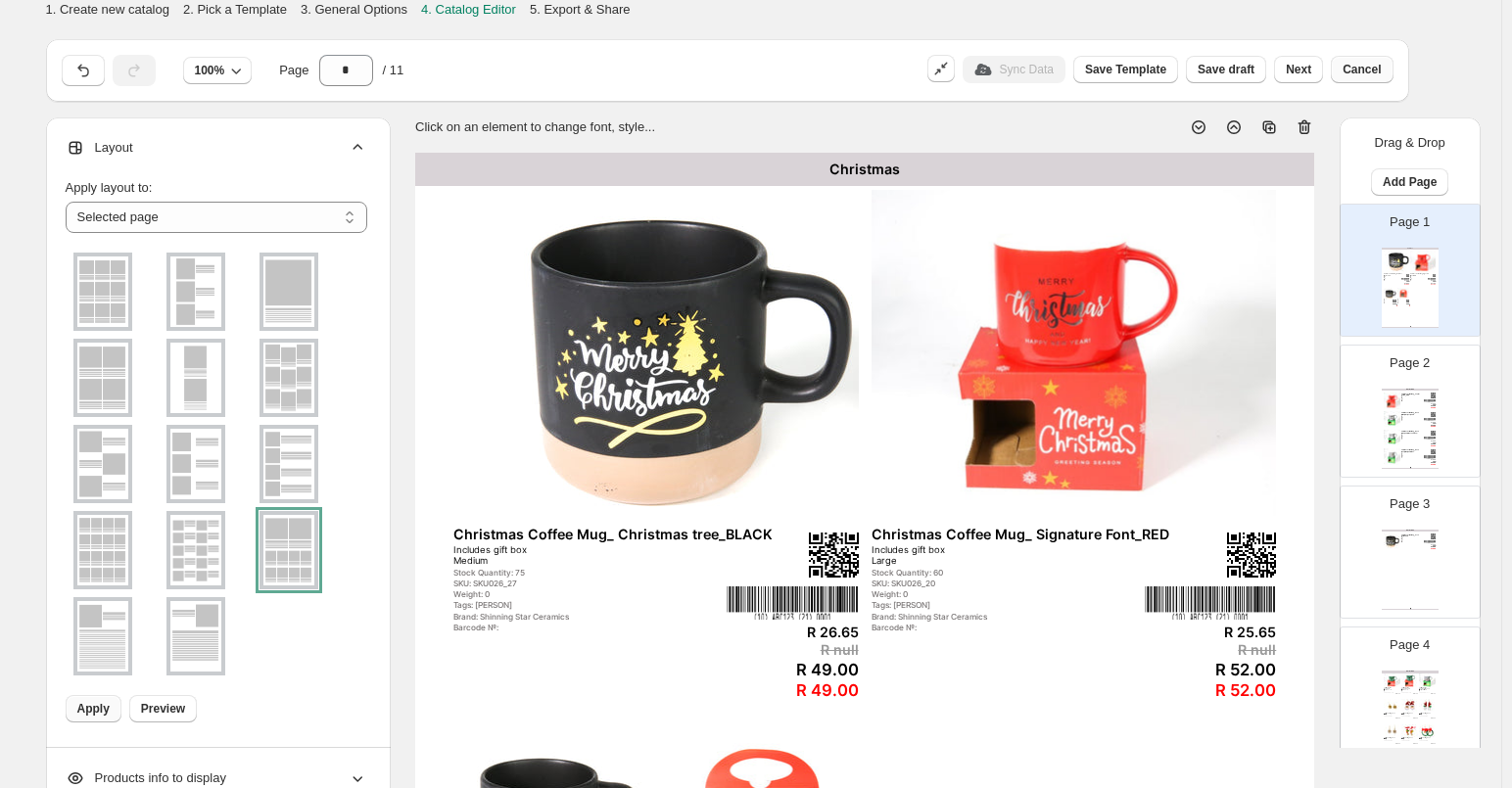 click on "Cancel" at bounding box center (1361, 70) 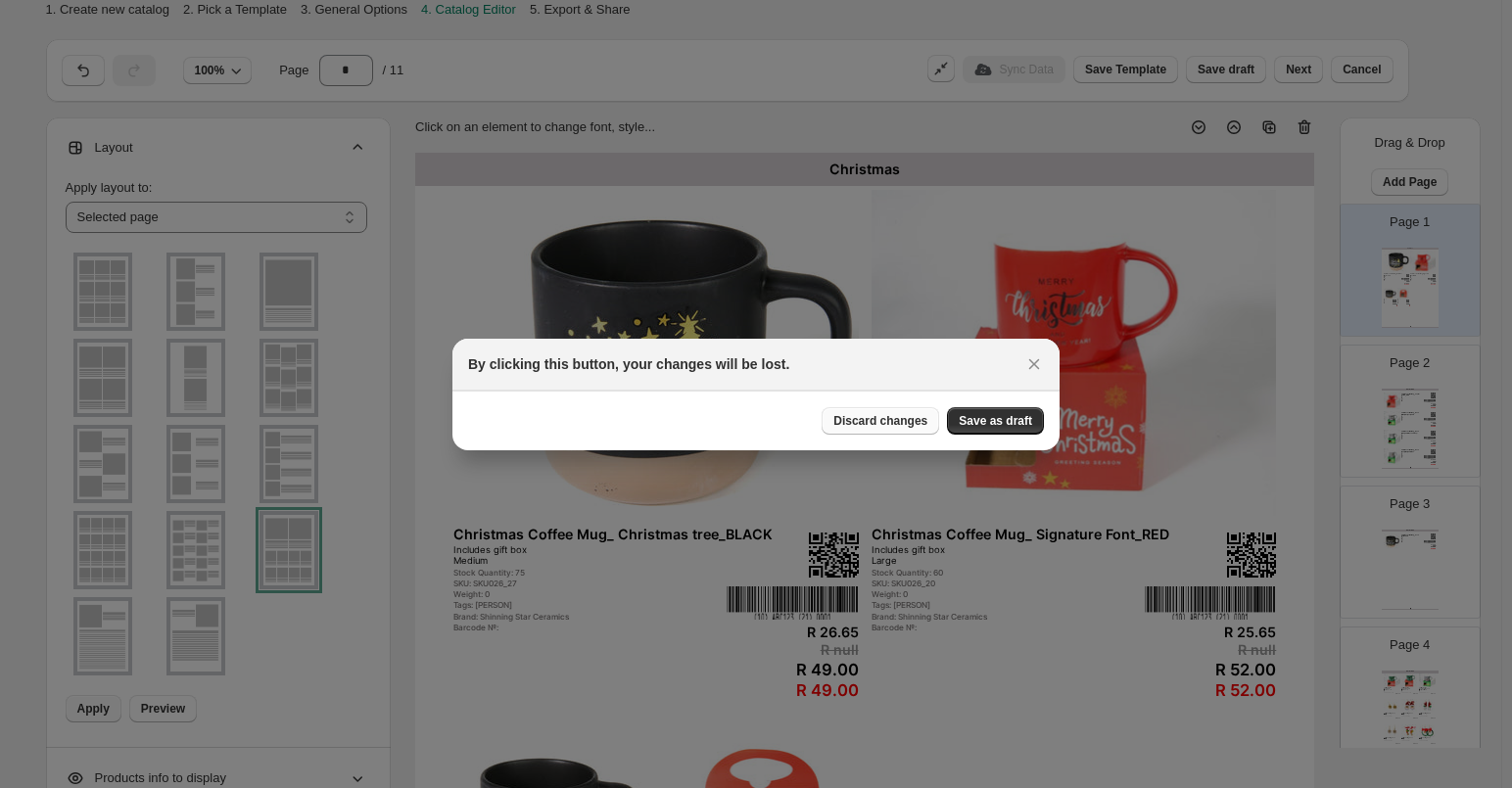 click on "Discard changes" at bounding box center [880, 421] 